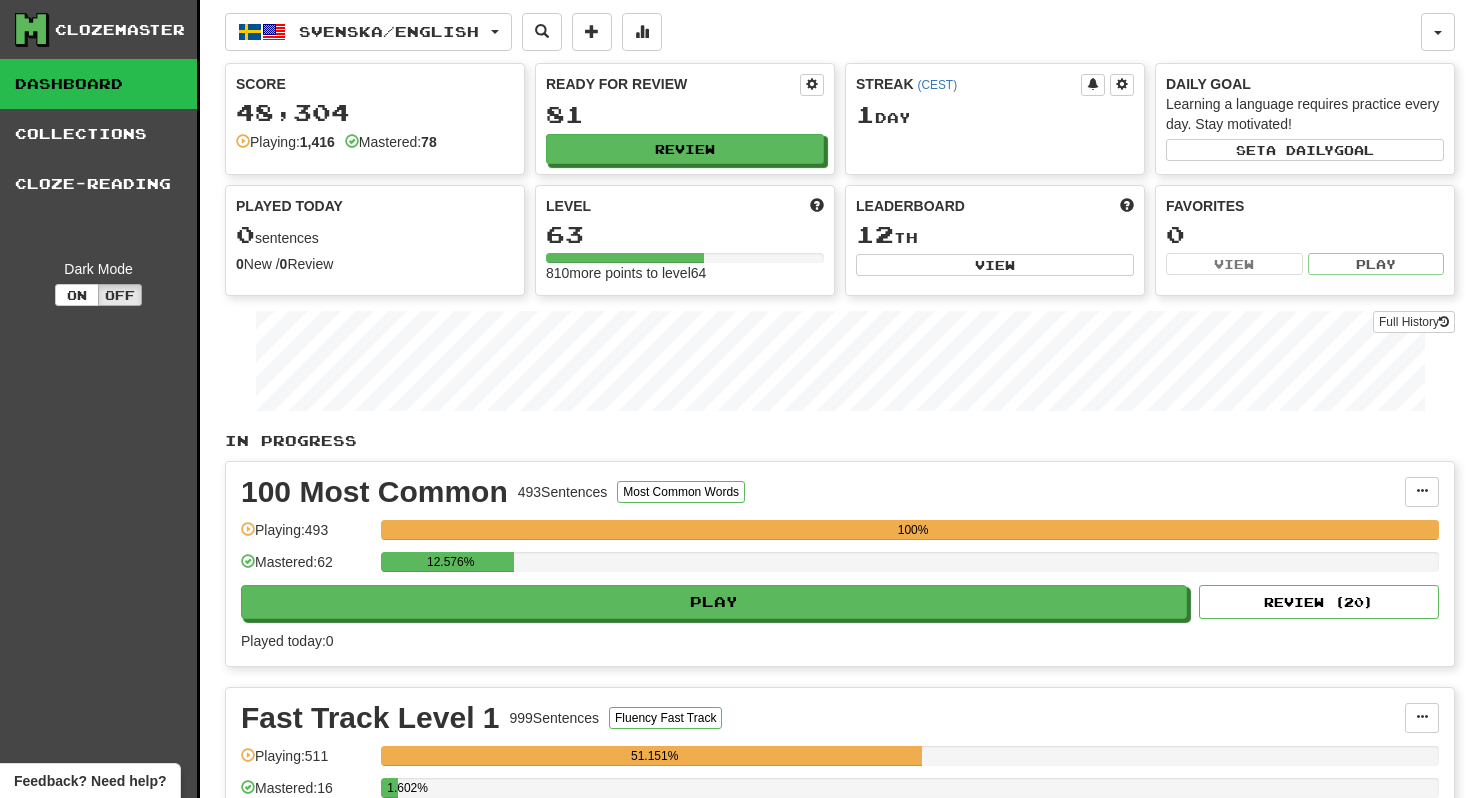 scroll, scrollTop: 0, scrollLeft: 0, axis: both 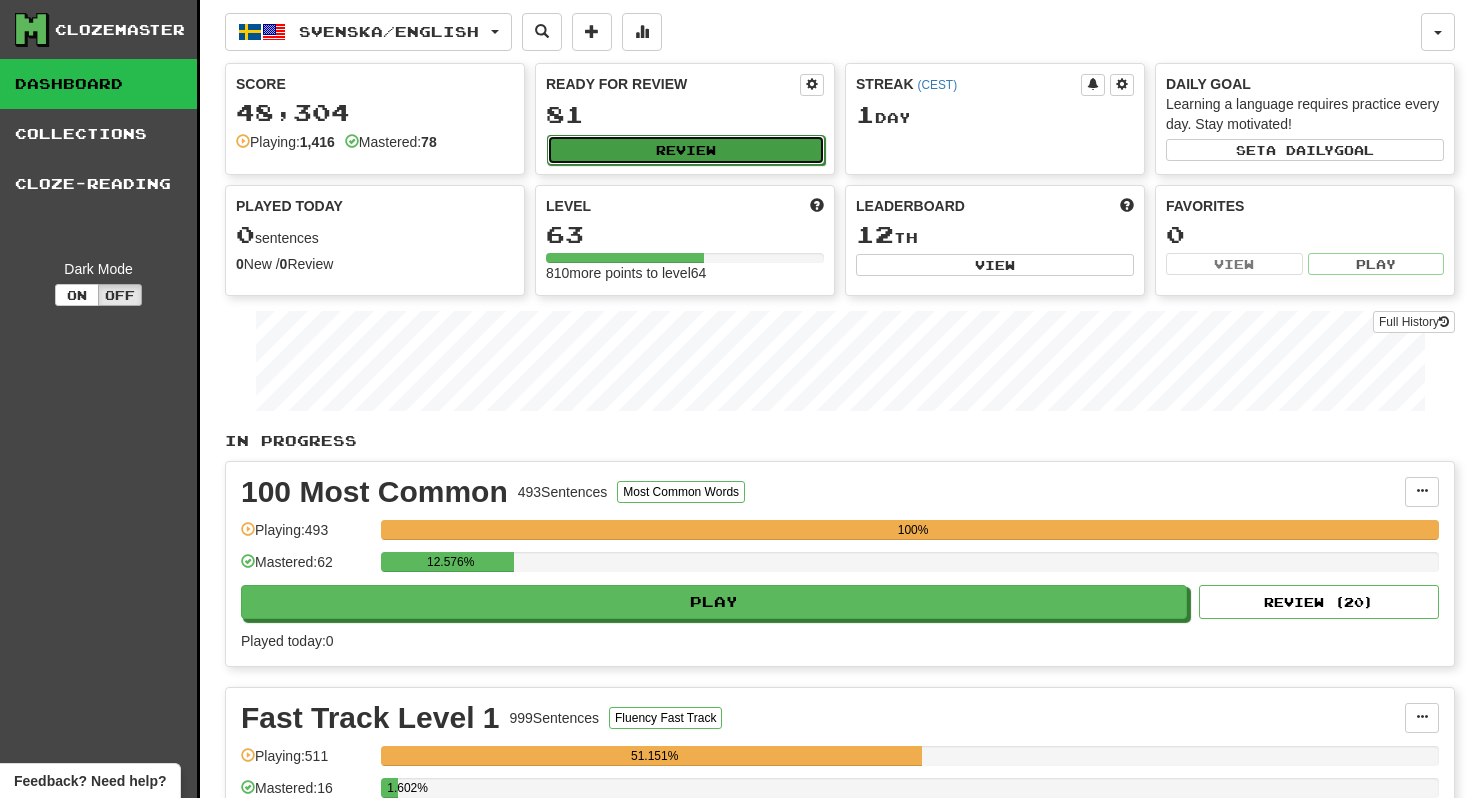 click on "Review" at bounding box center (686, 150) 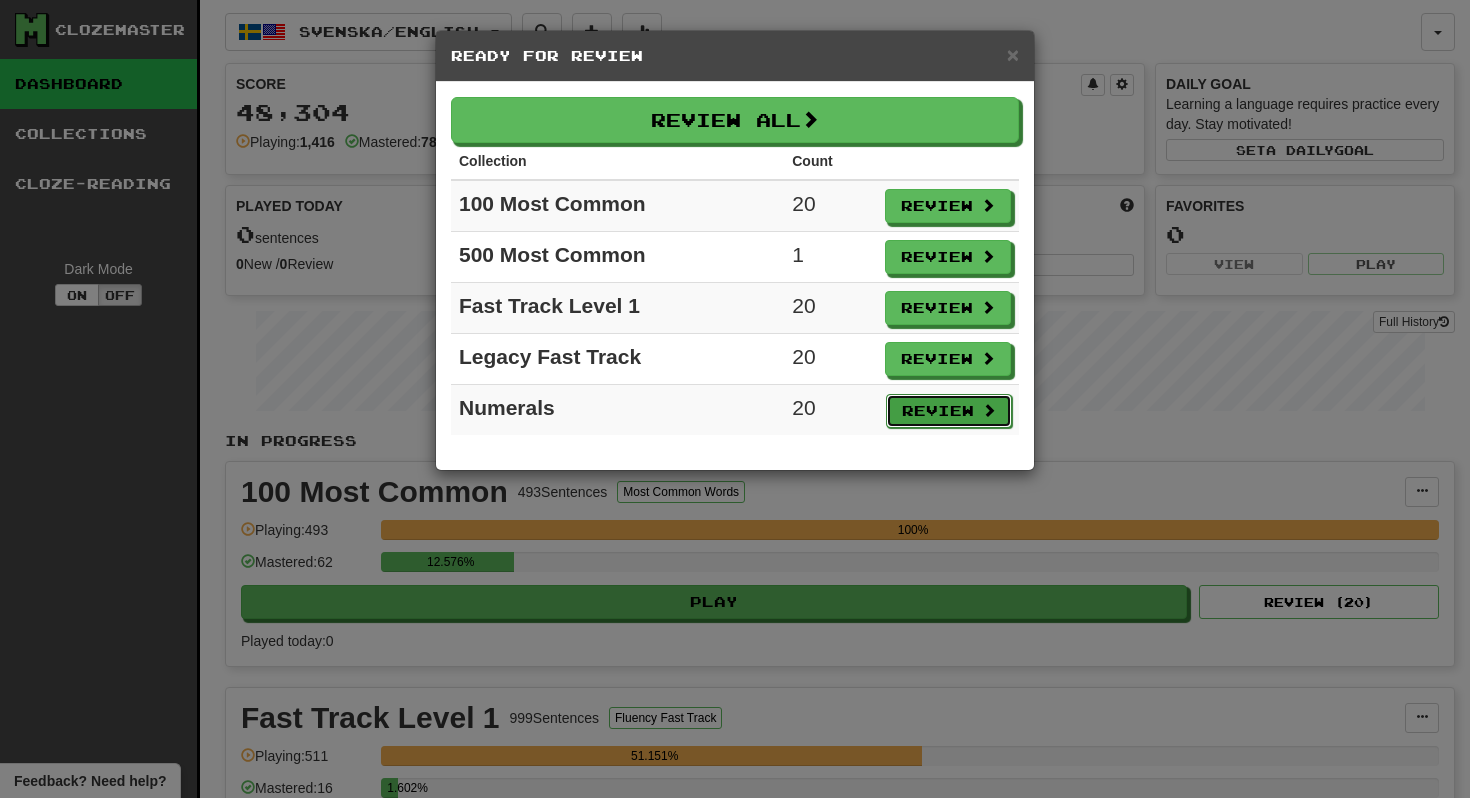 click on "Review" at bounding box center (949, 411) 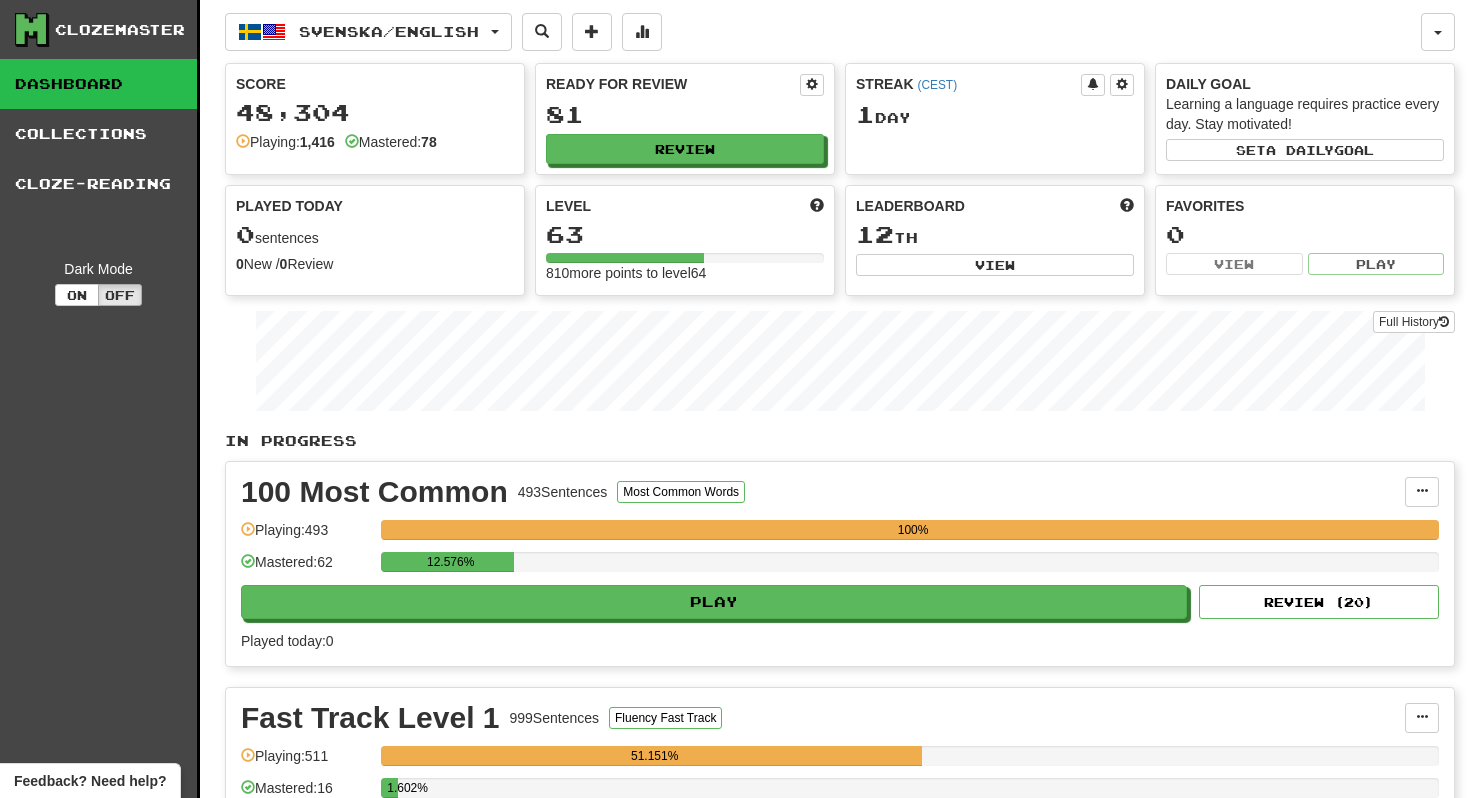 select on "**" 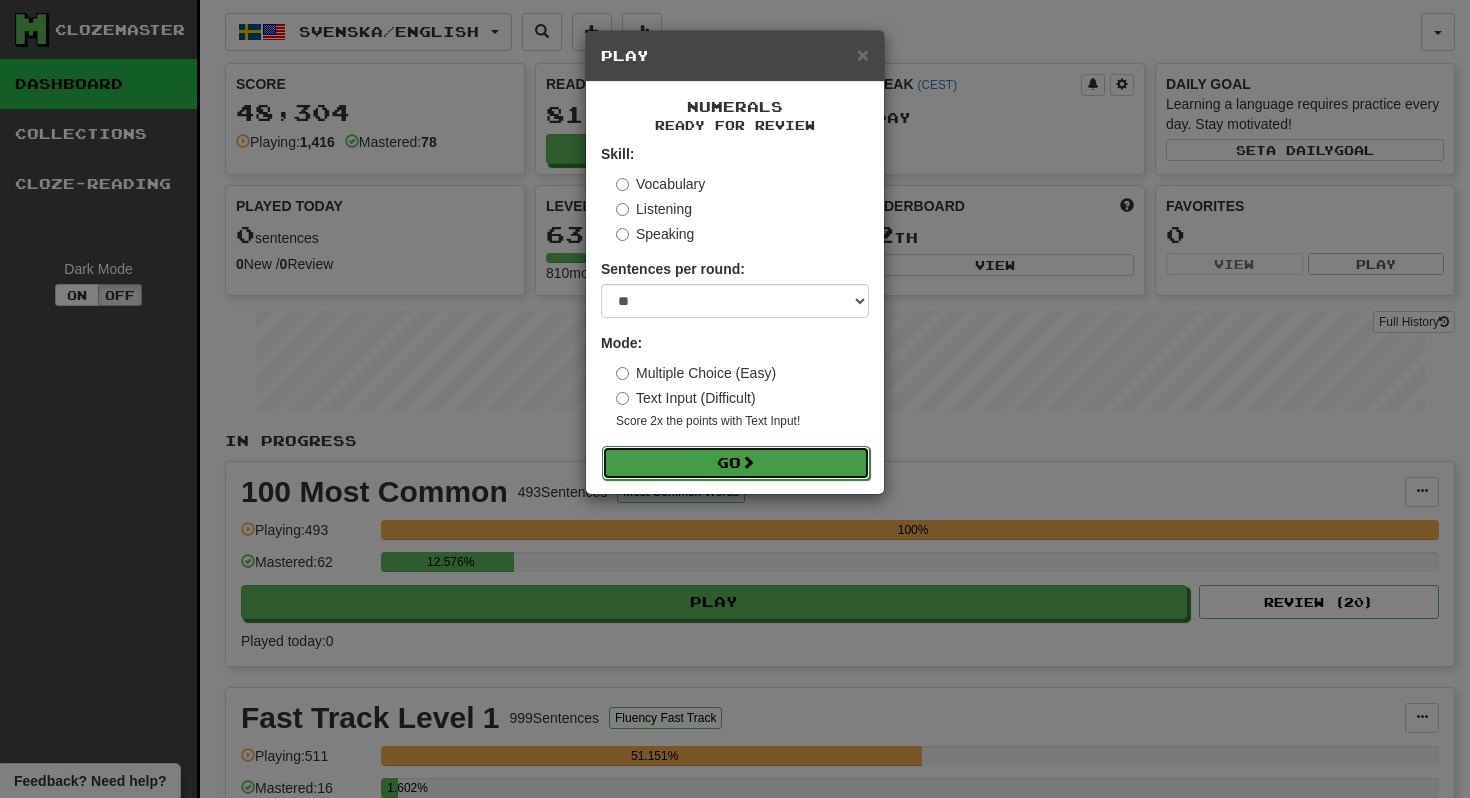 click on "Go" at bounding box center (736, 463) 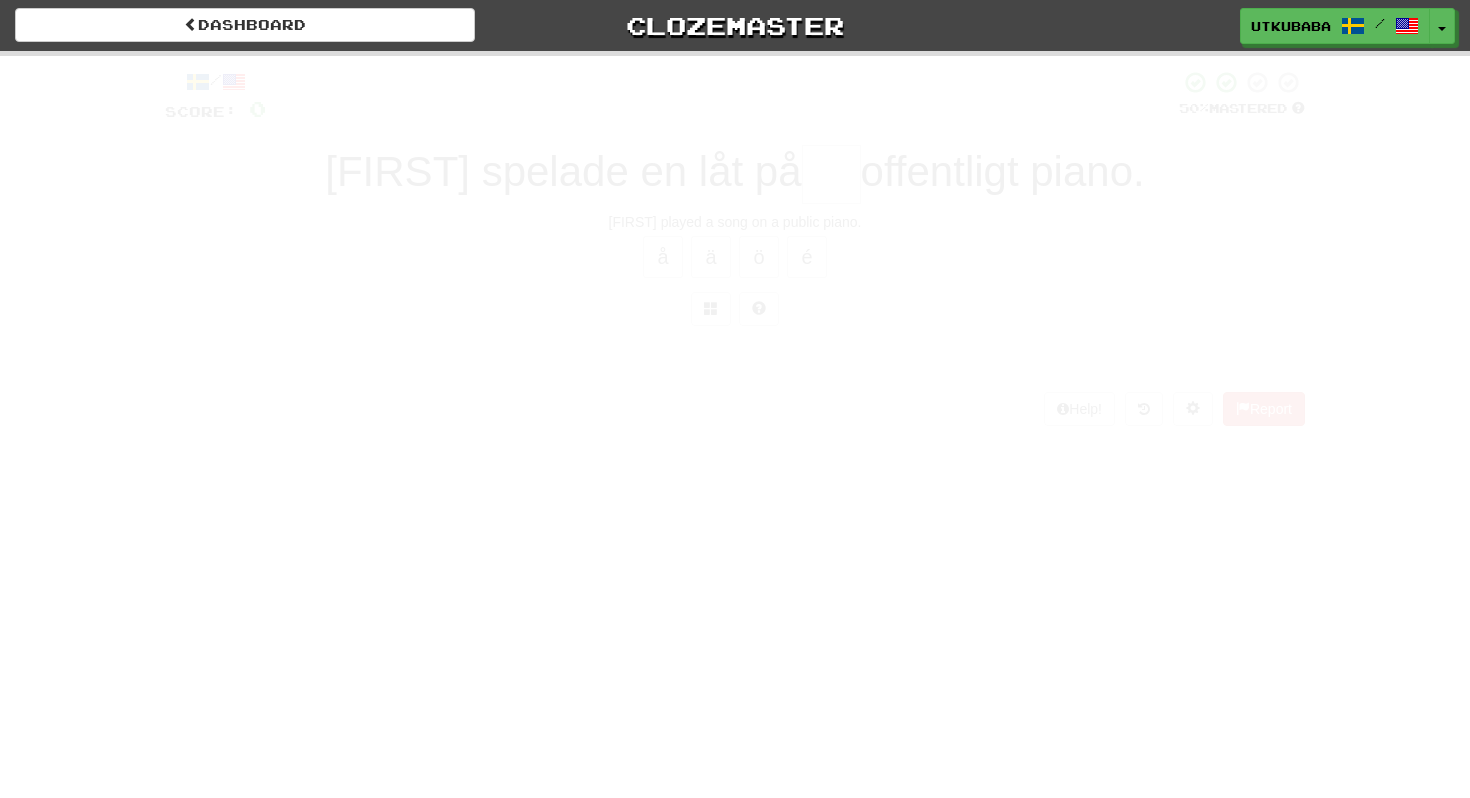 scroll, scrollTop: 0, scrollLeft: 0, axis: both 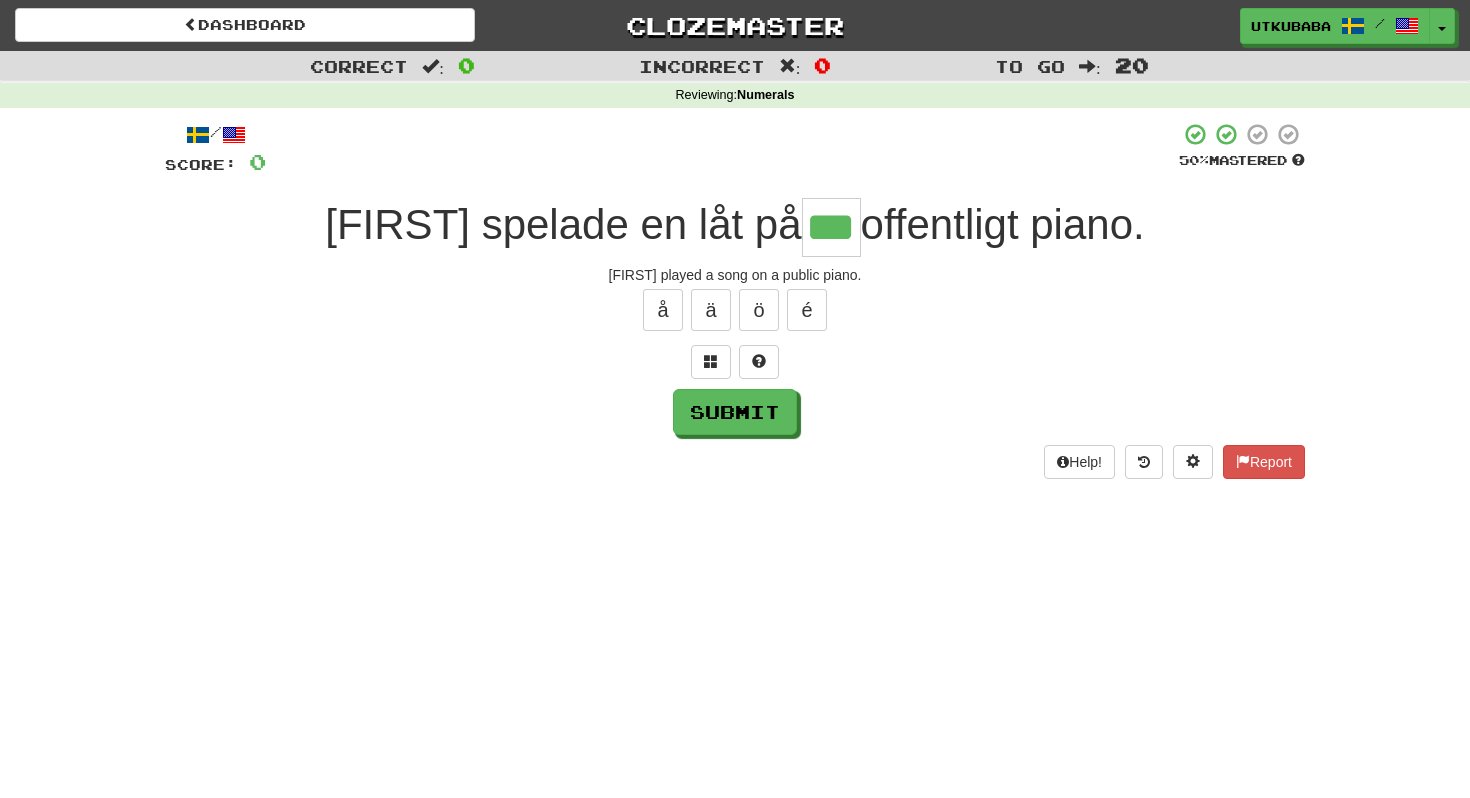 type on "***" 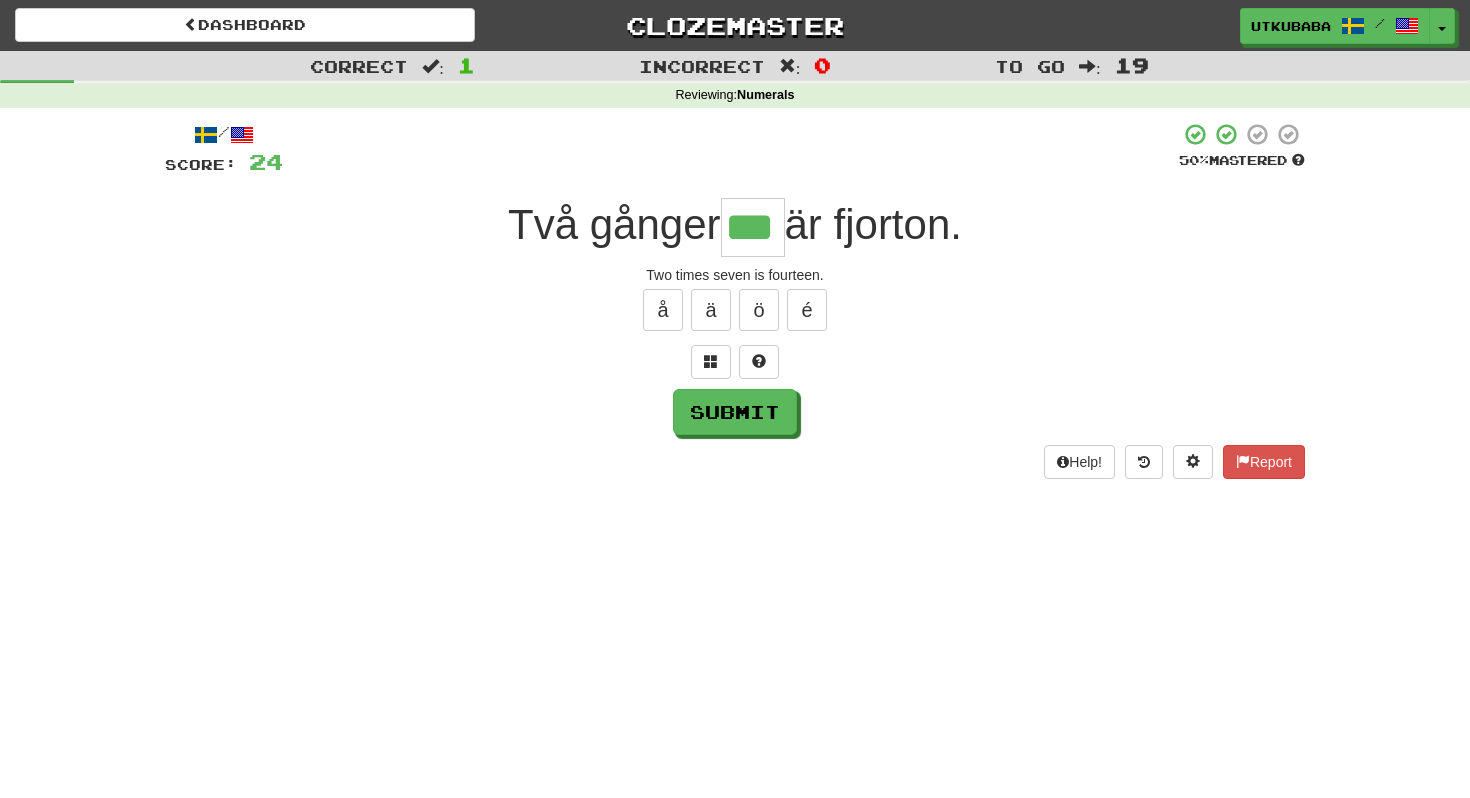 type on "***" 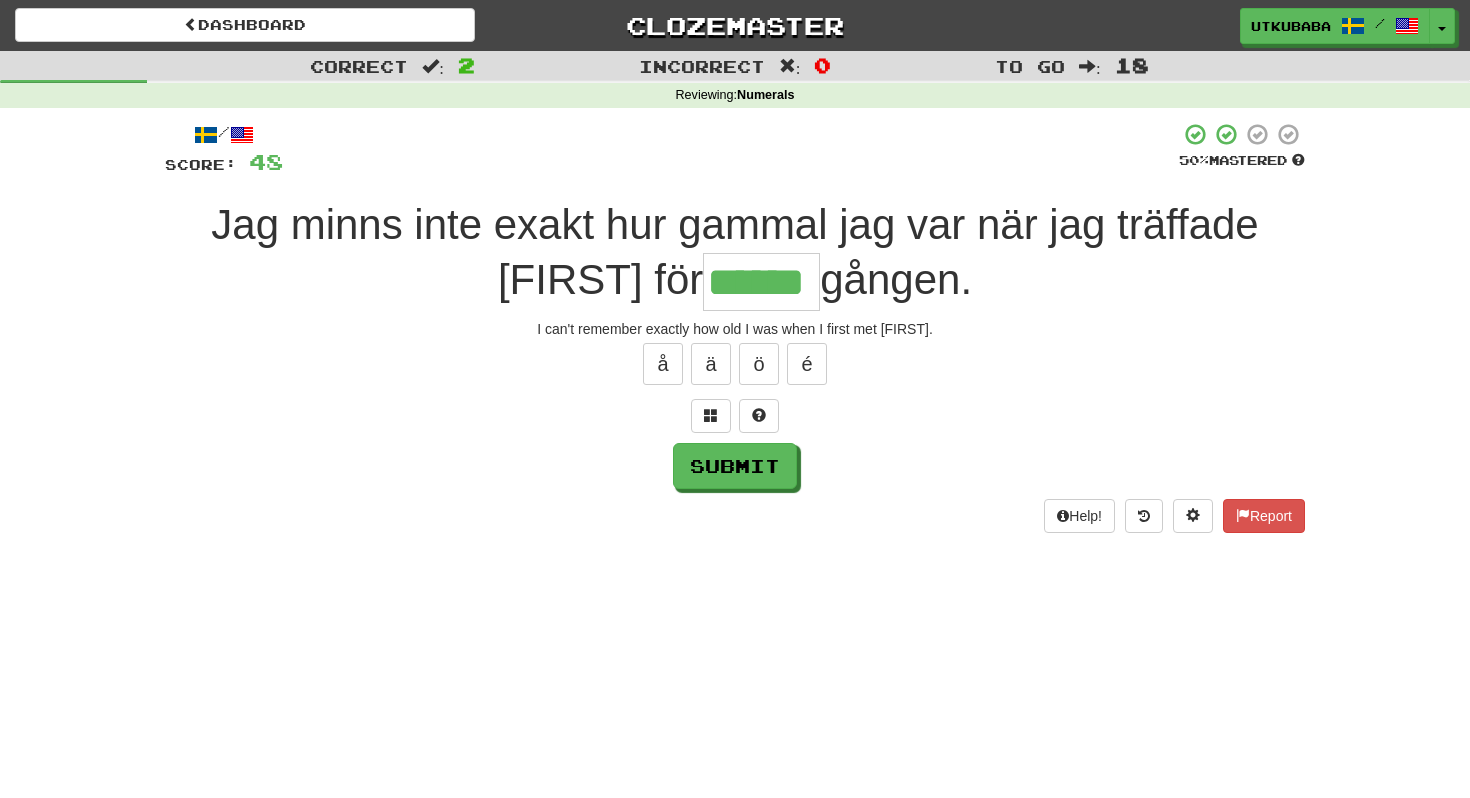 type on "******" 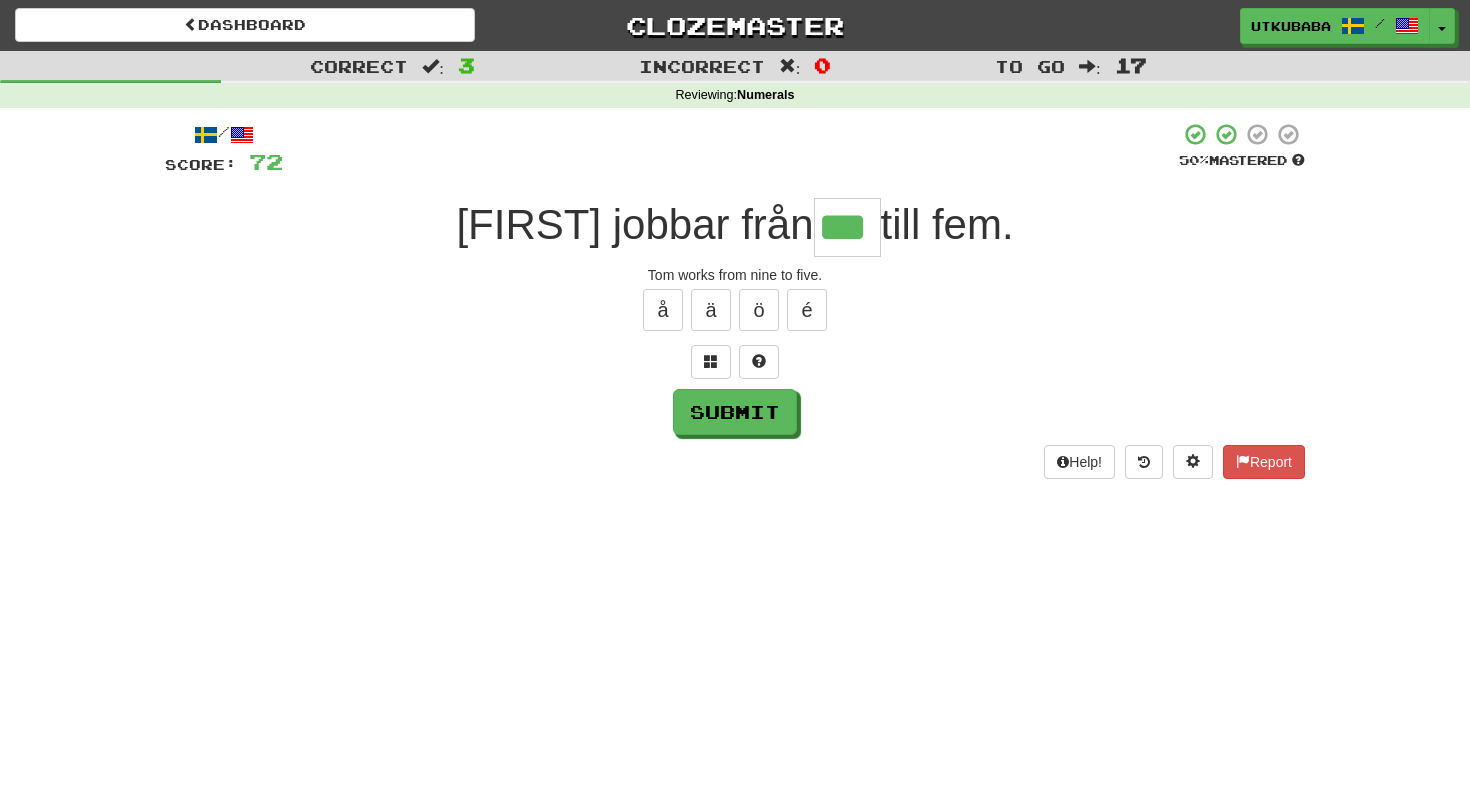 type on "***" 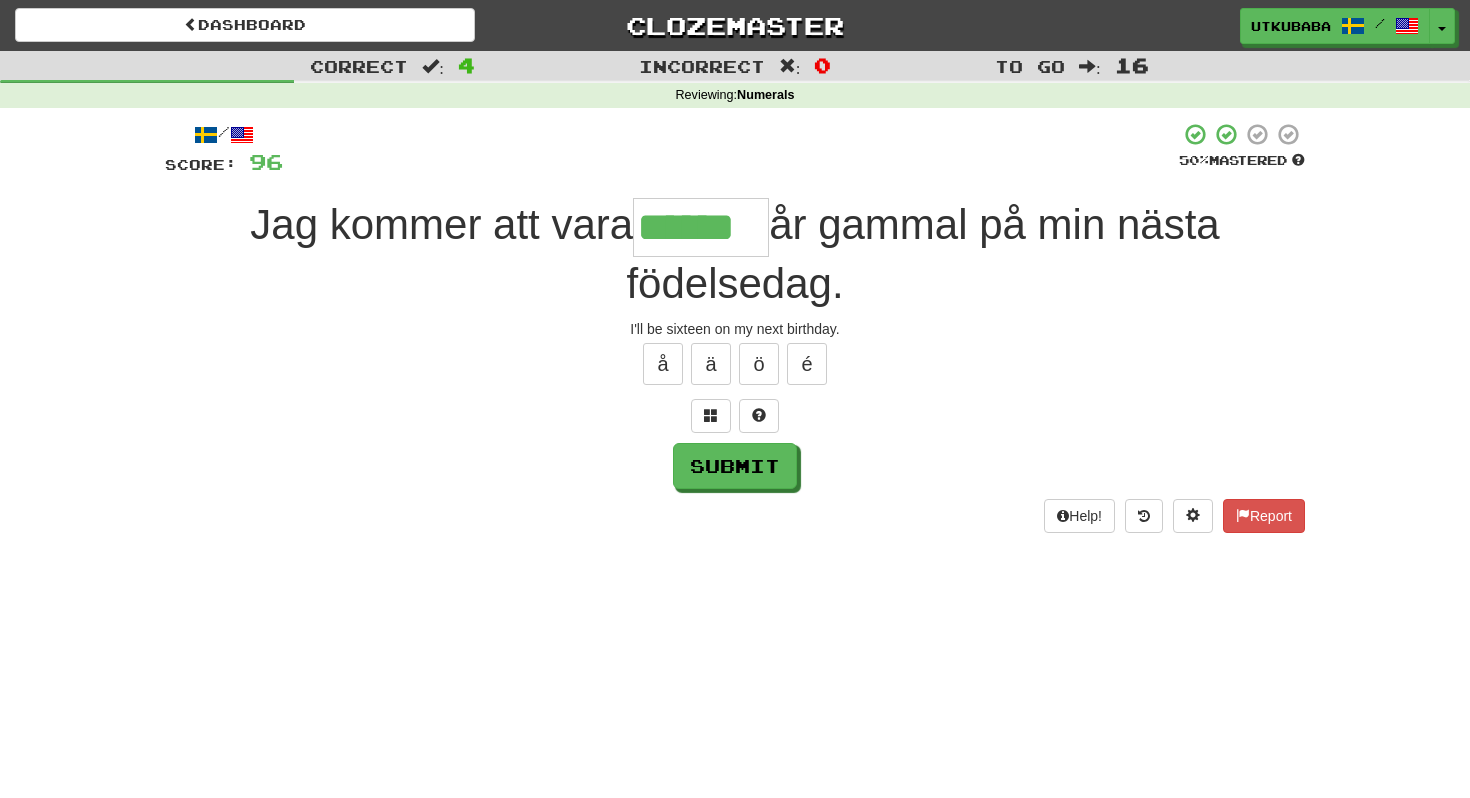 type on "******" 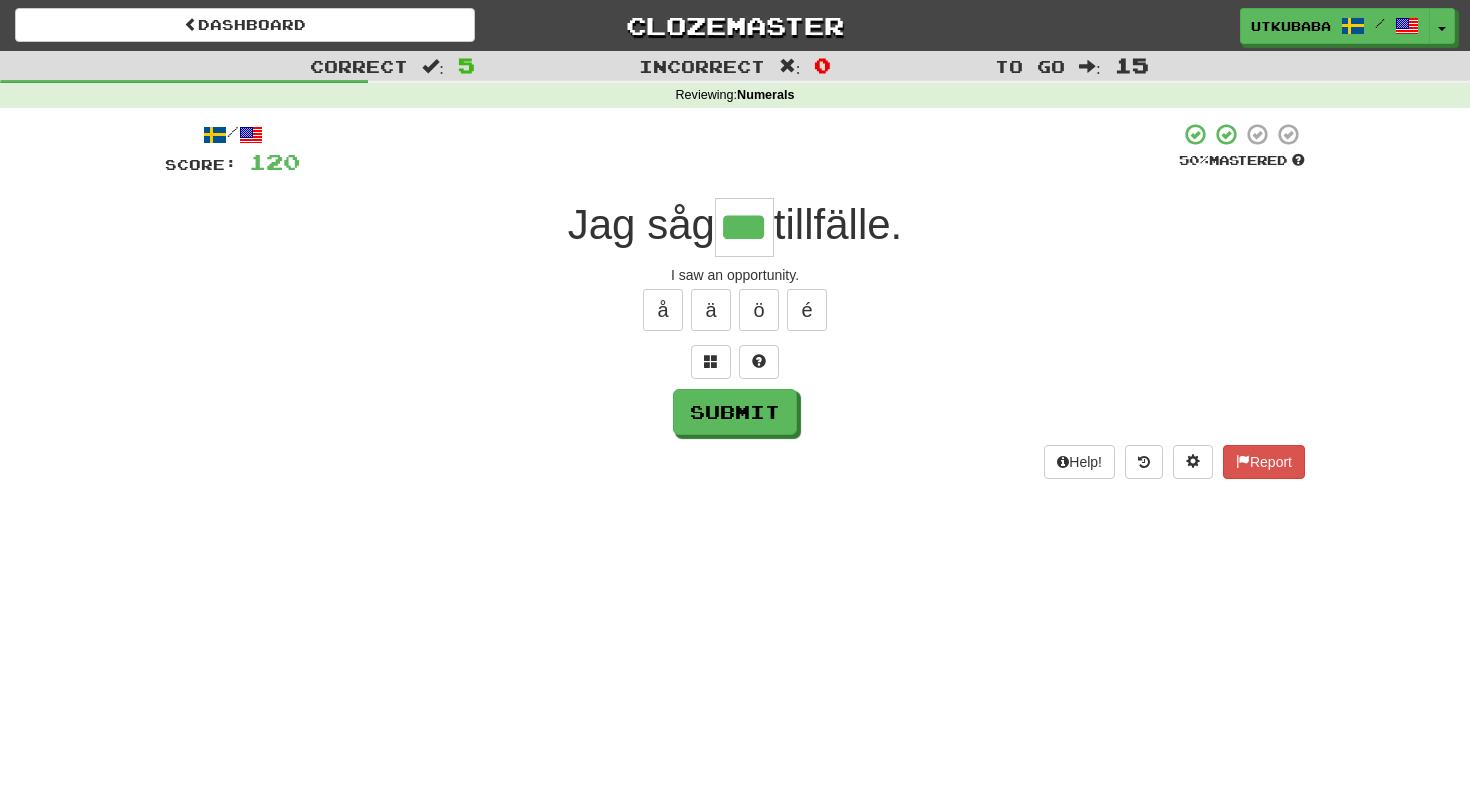 type on "***" 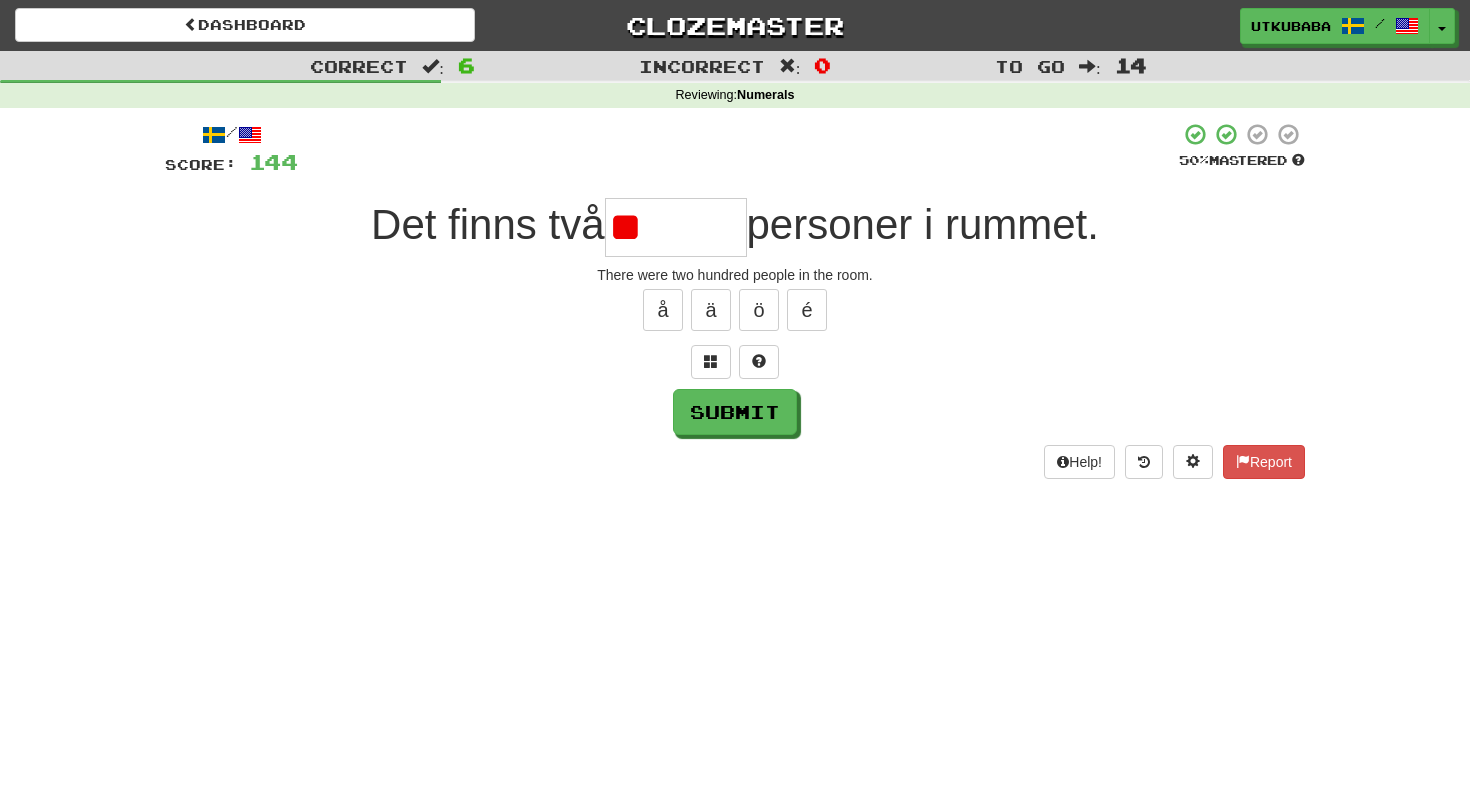 type on "*" 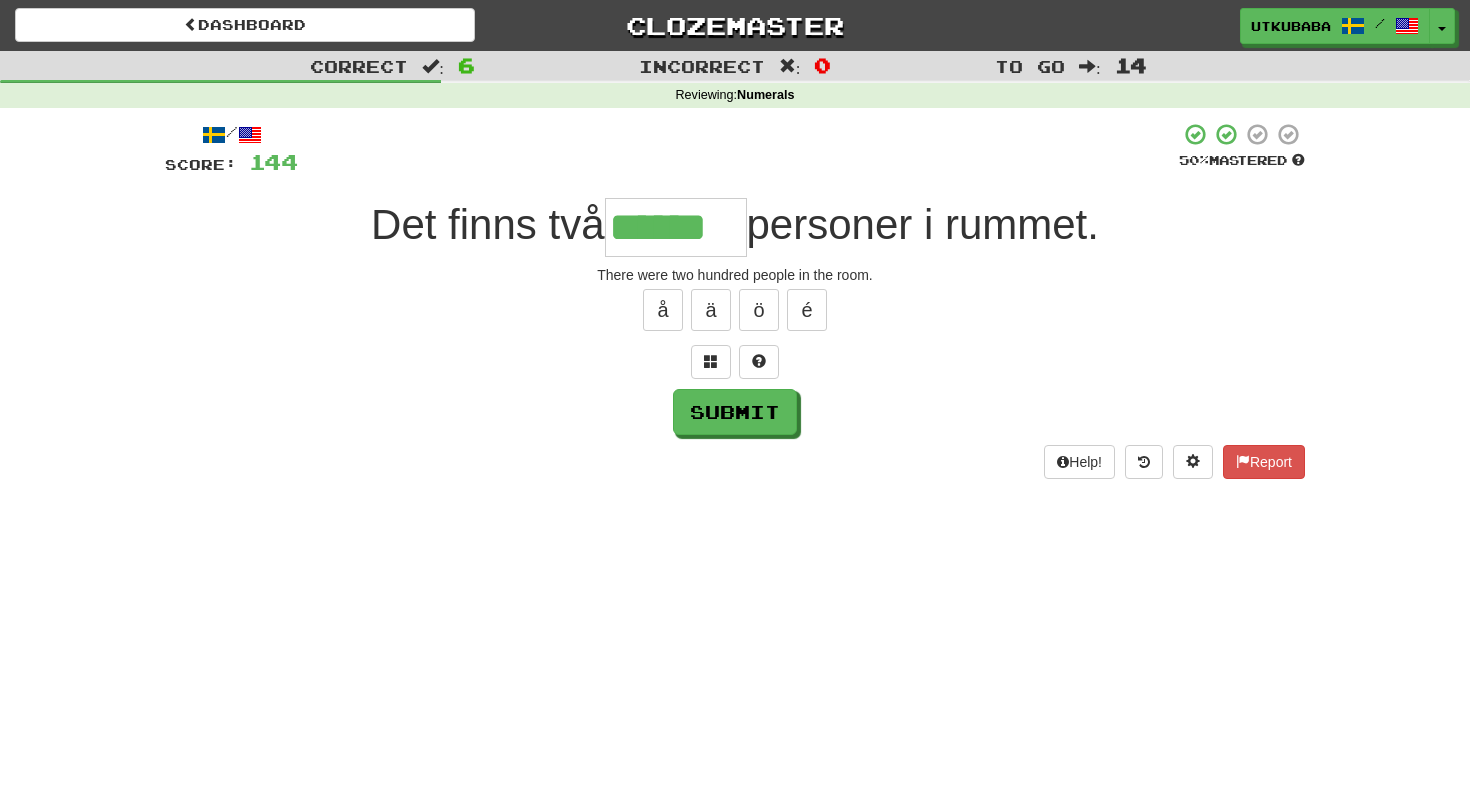 type on "******" 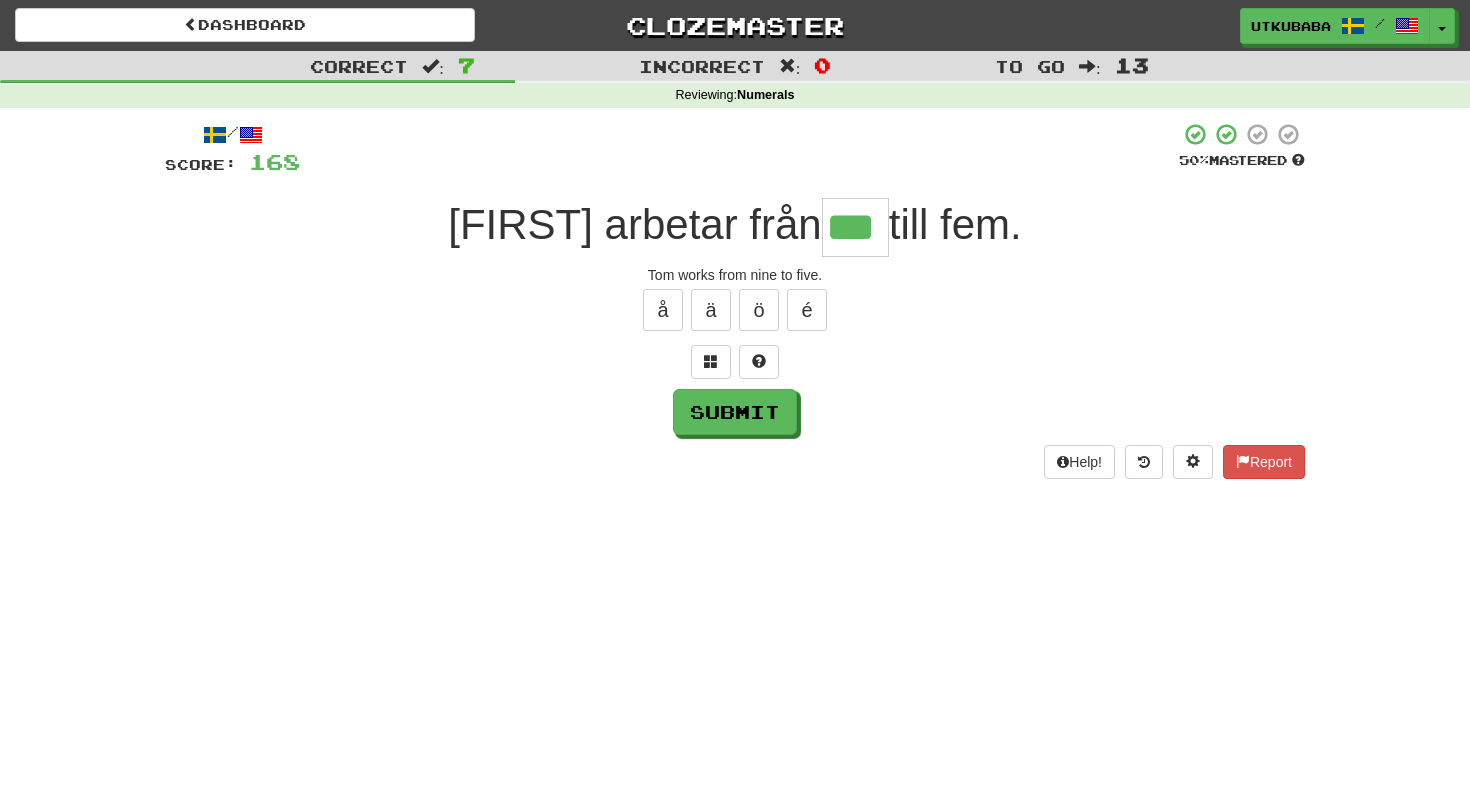 type on "***" 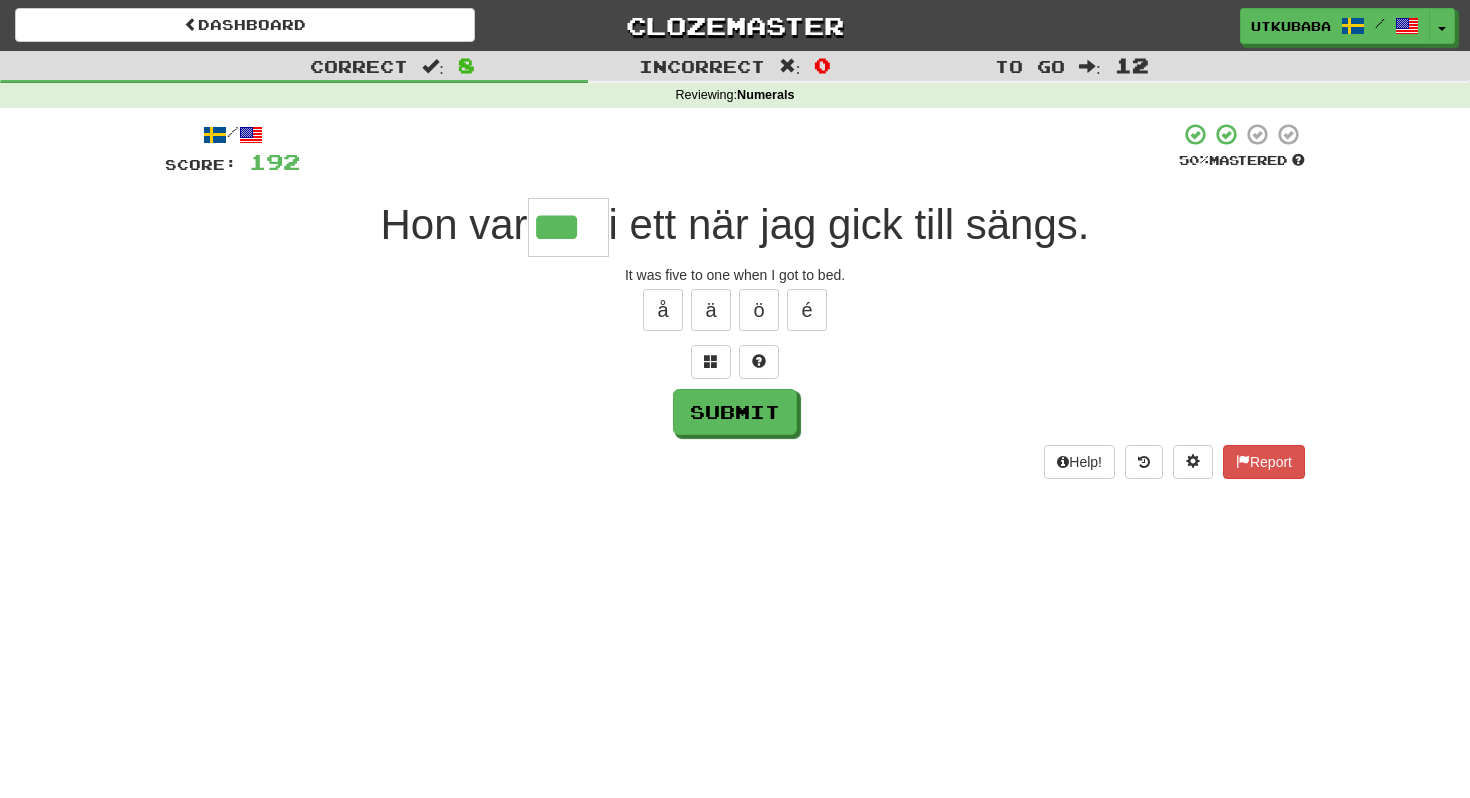 type on "***" 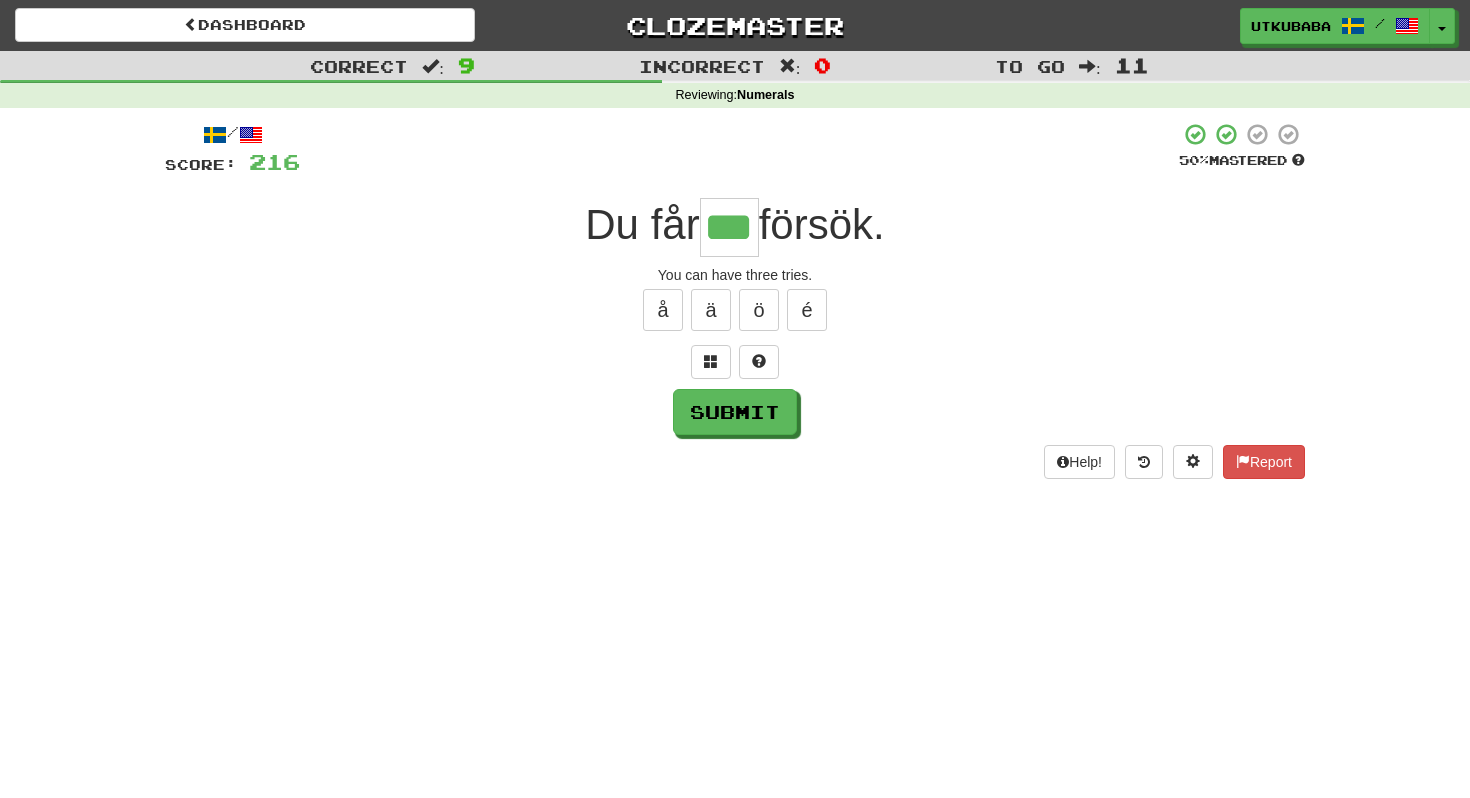 type on "***" 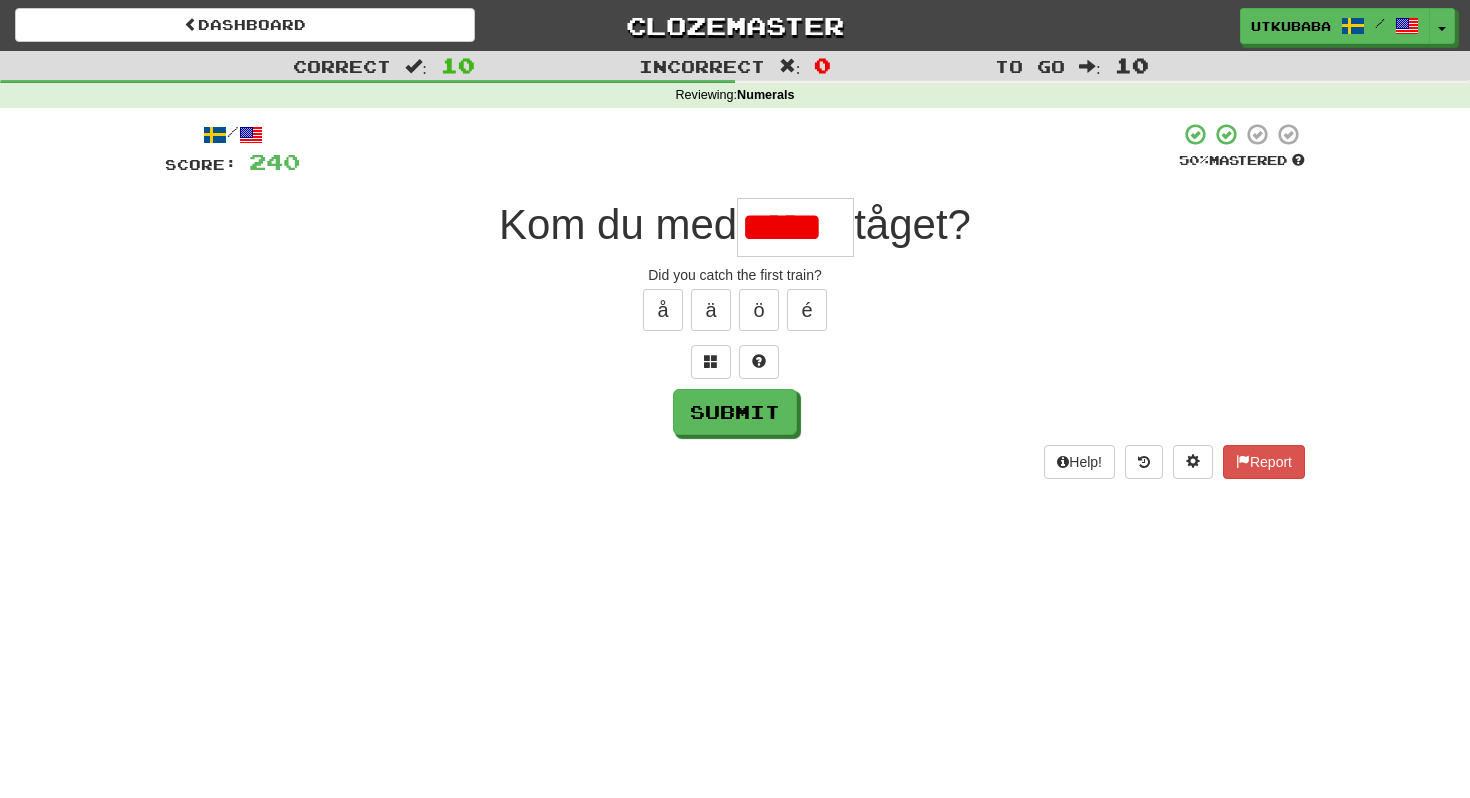 scroll, scrollTop: 0, scrollLeft: 0, axis: both 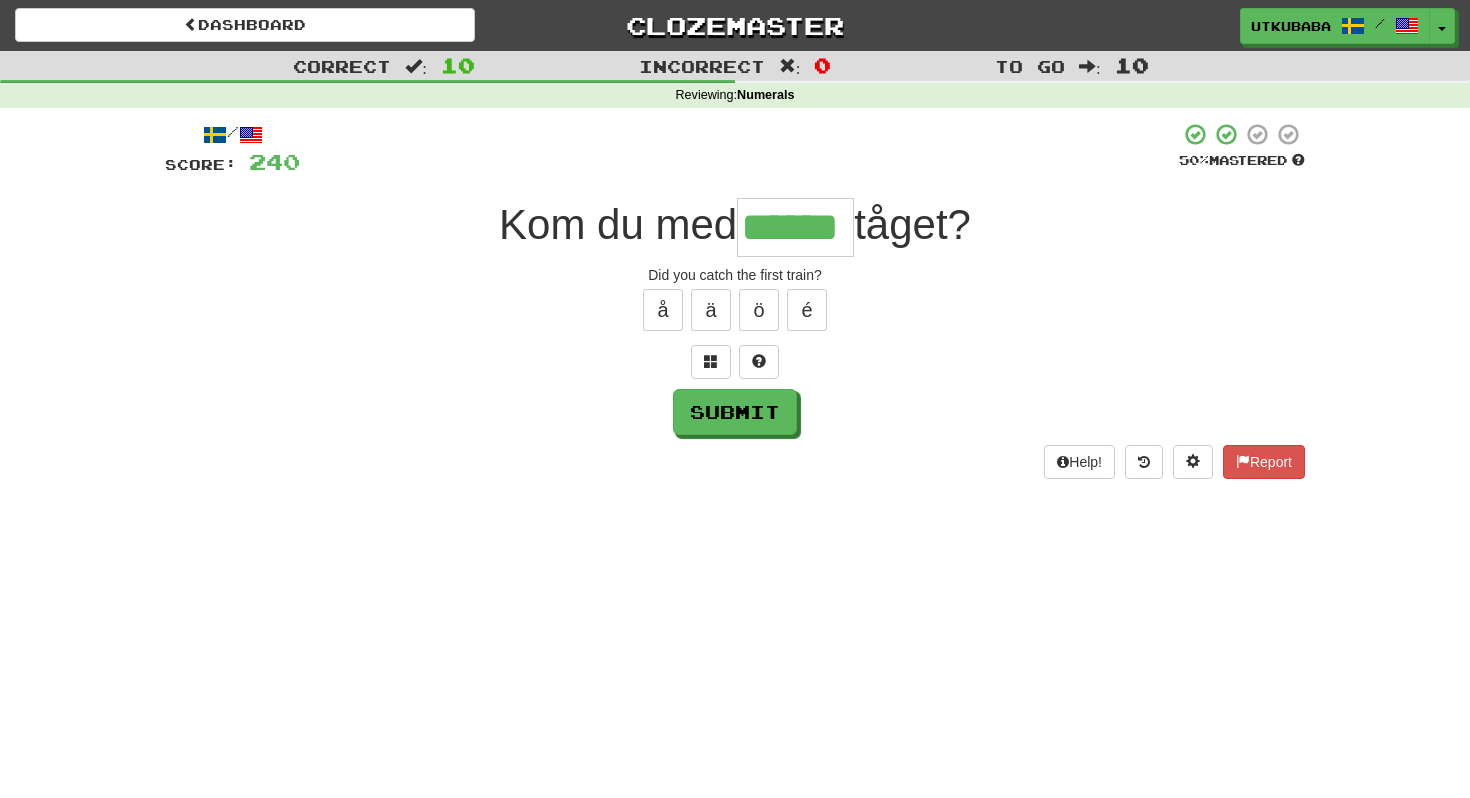 type on "******" 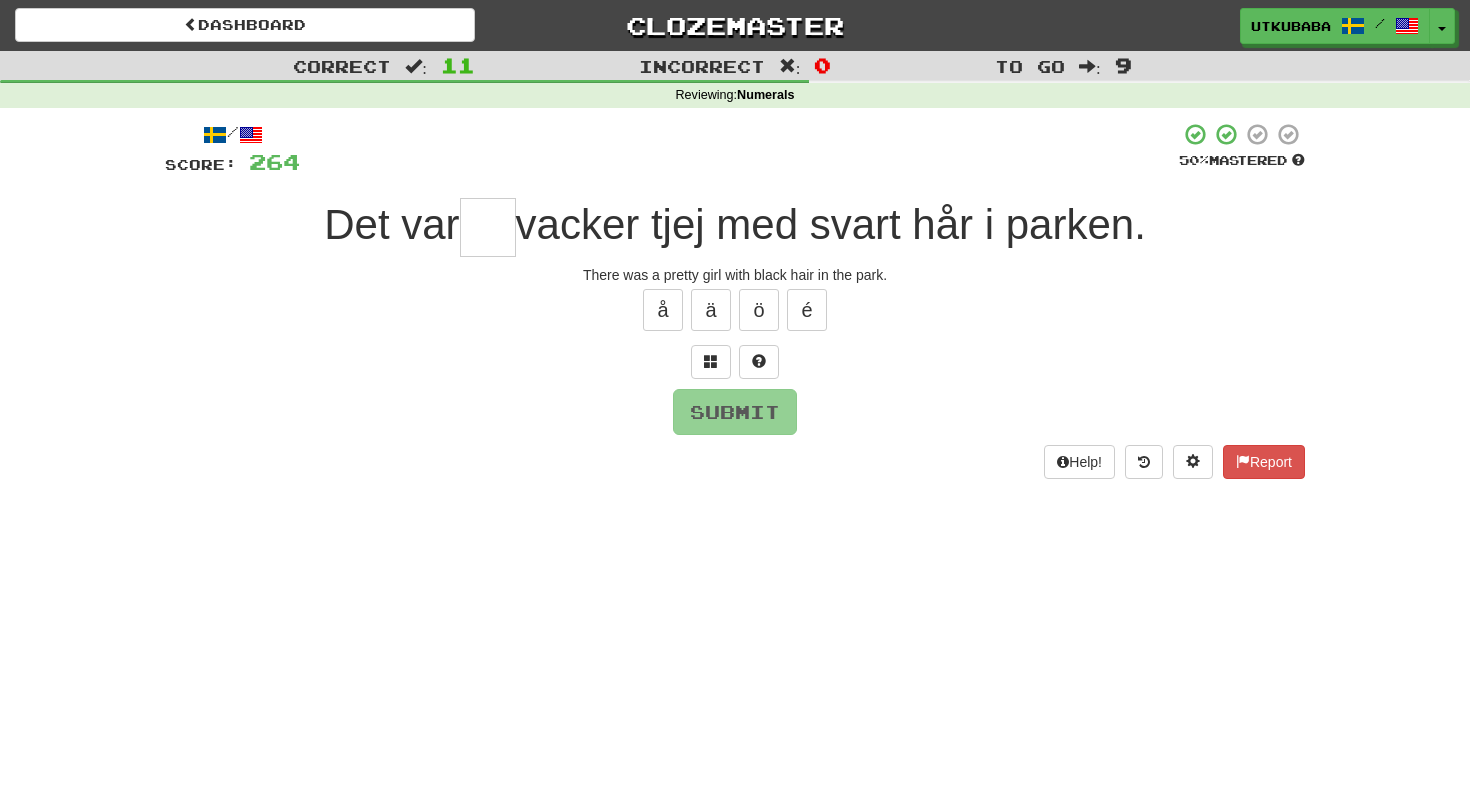 type on "*" 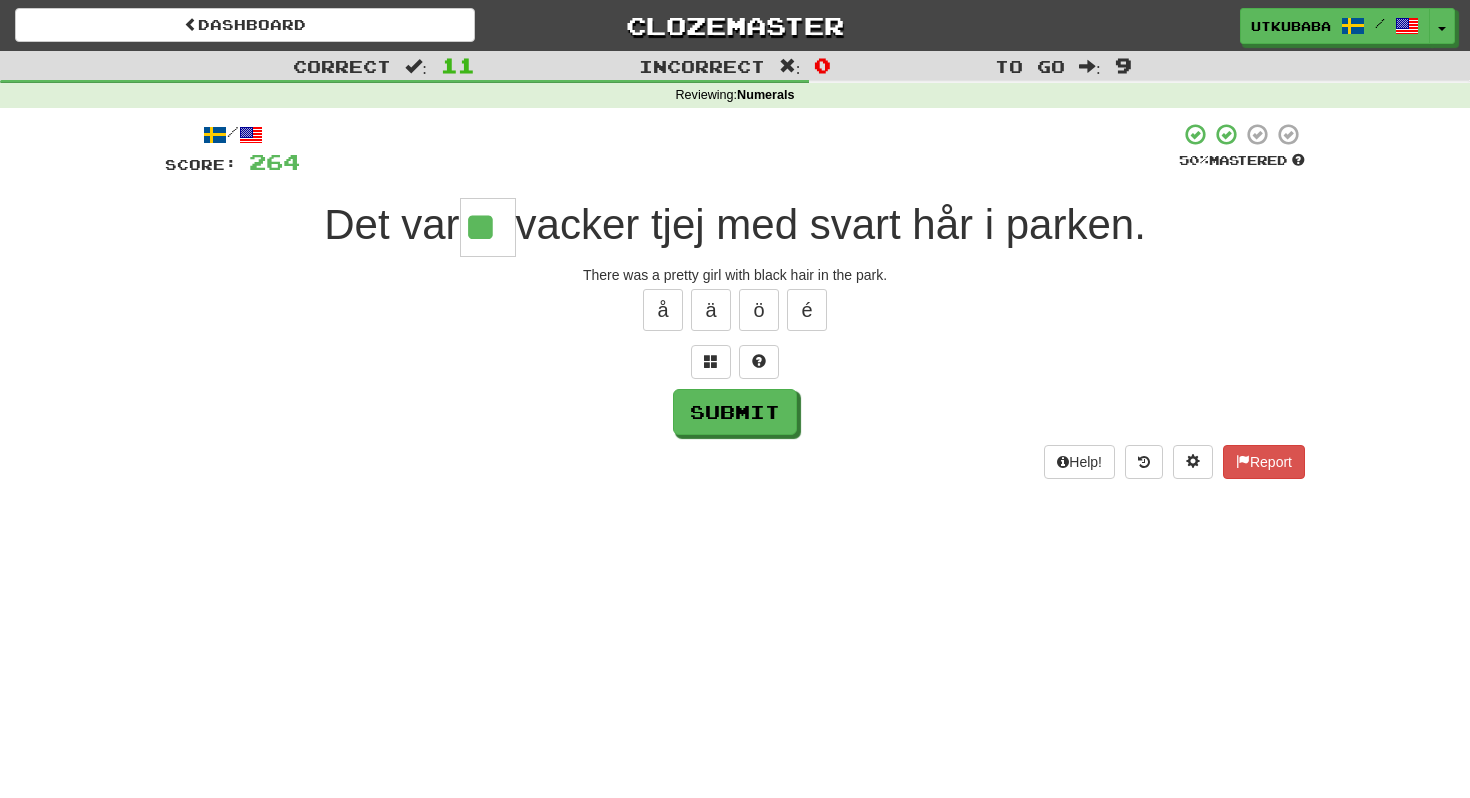 type on "**" 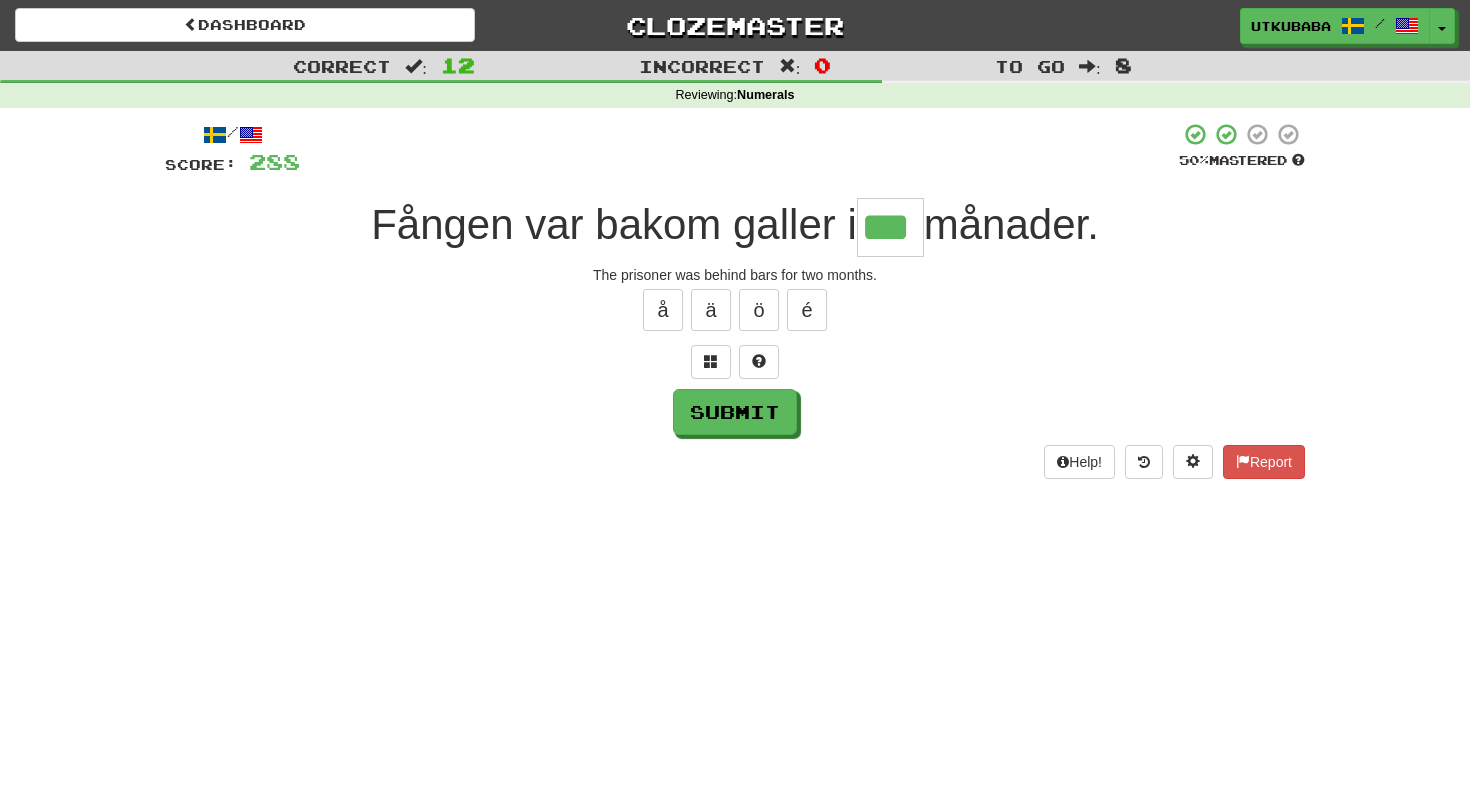 type on "***" 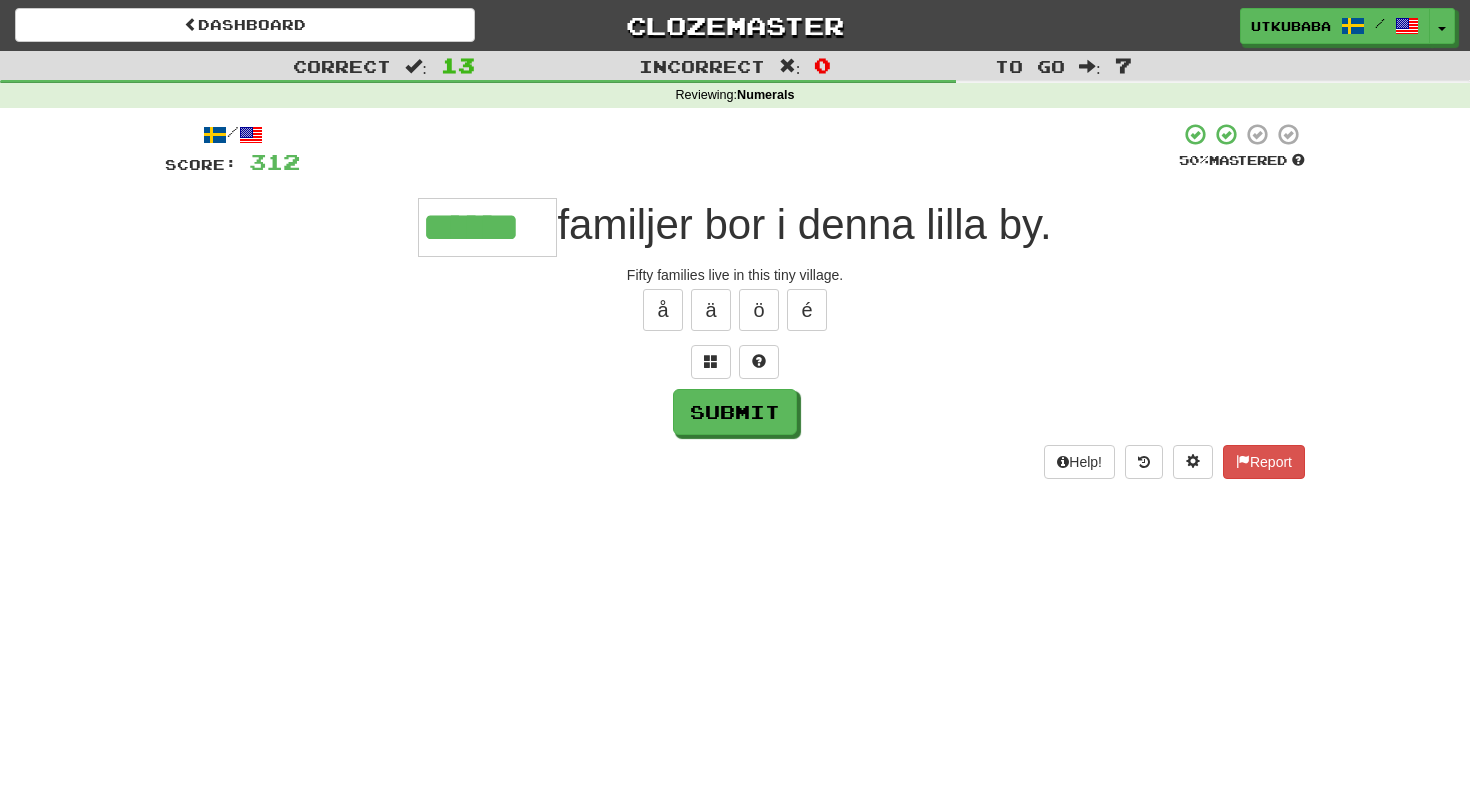 type on "******" 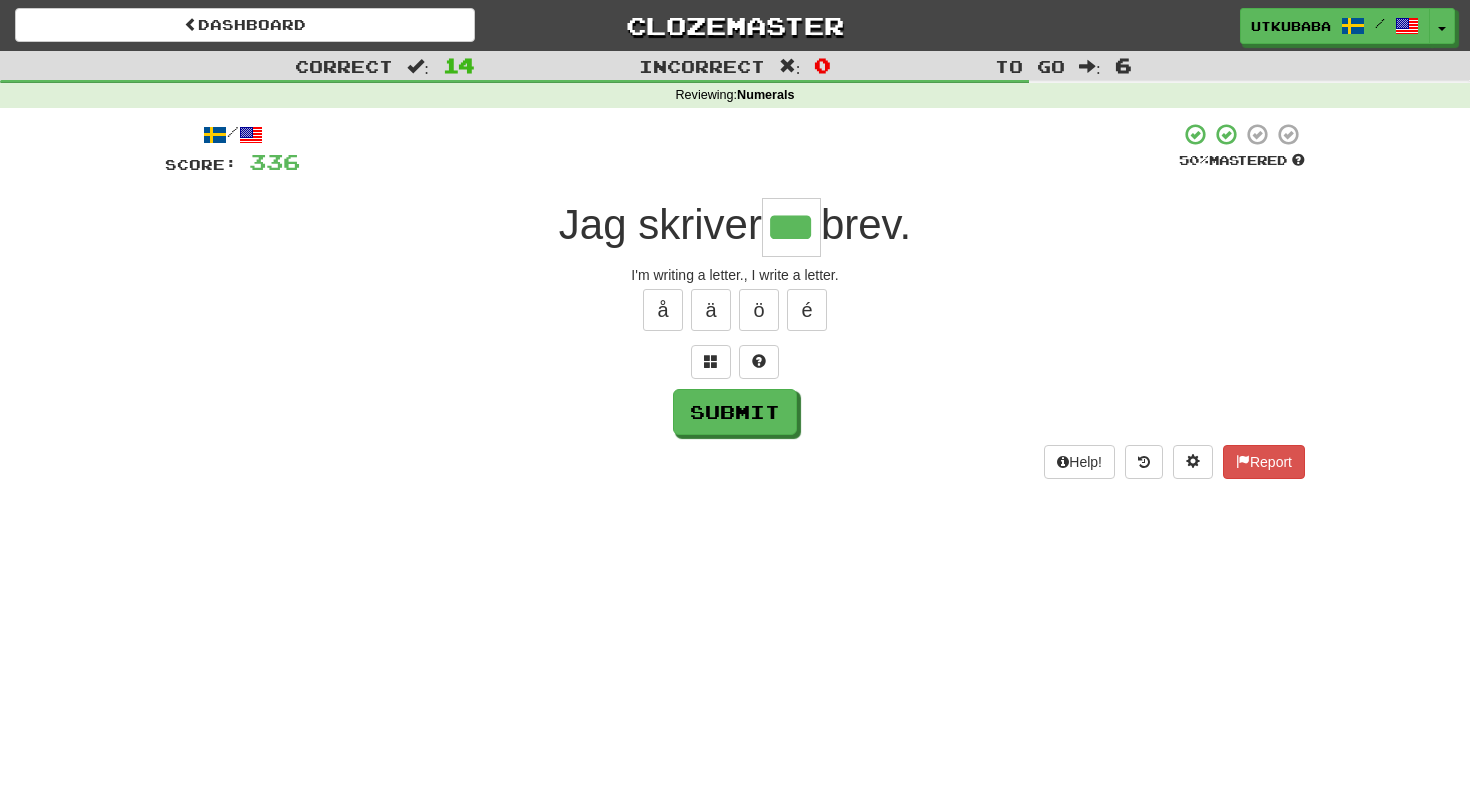 type on "***" 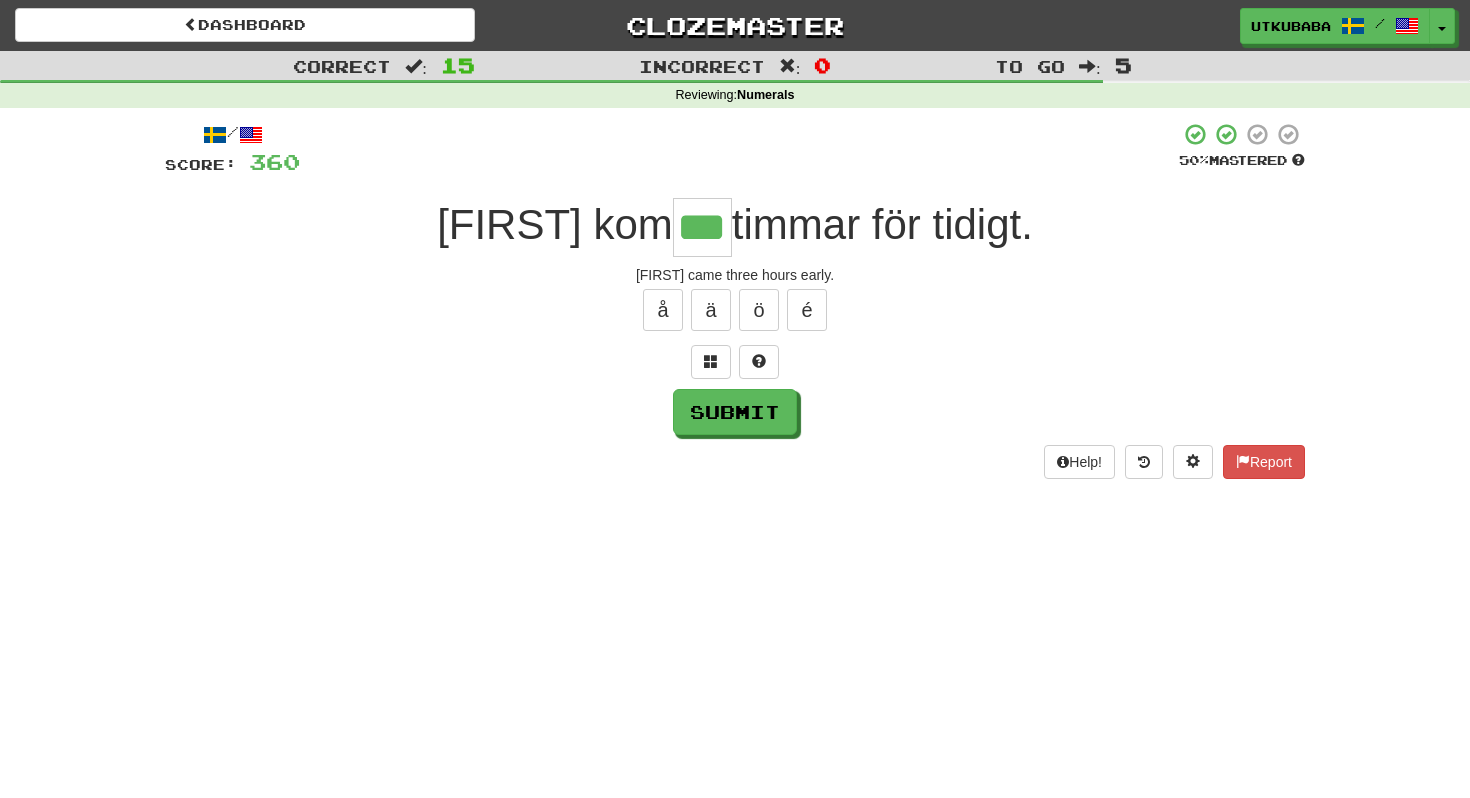 type on "***" 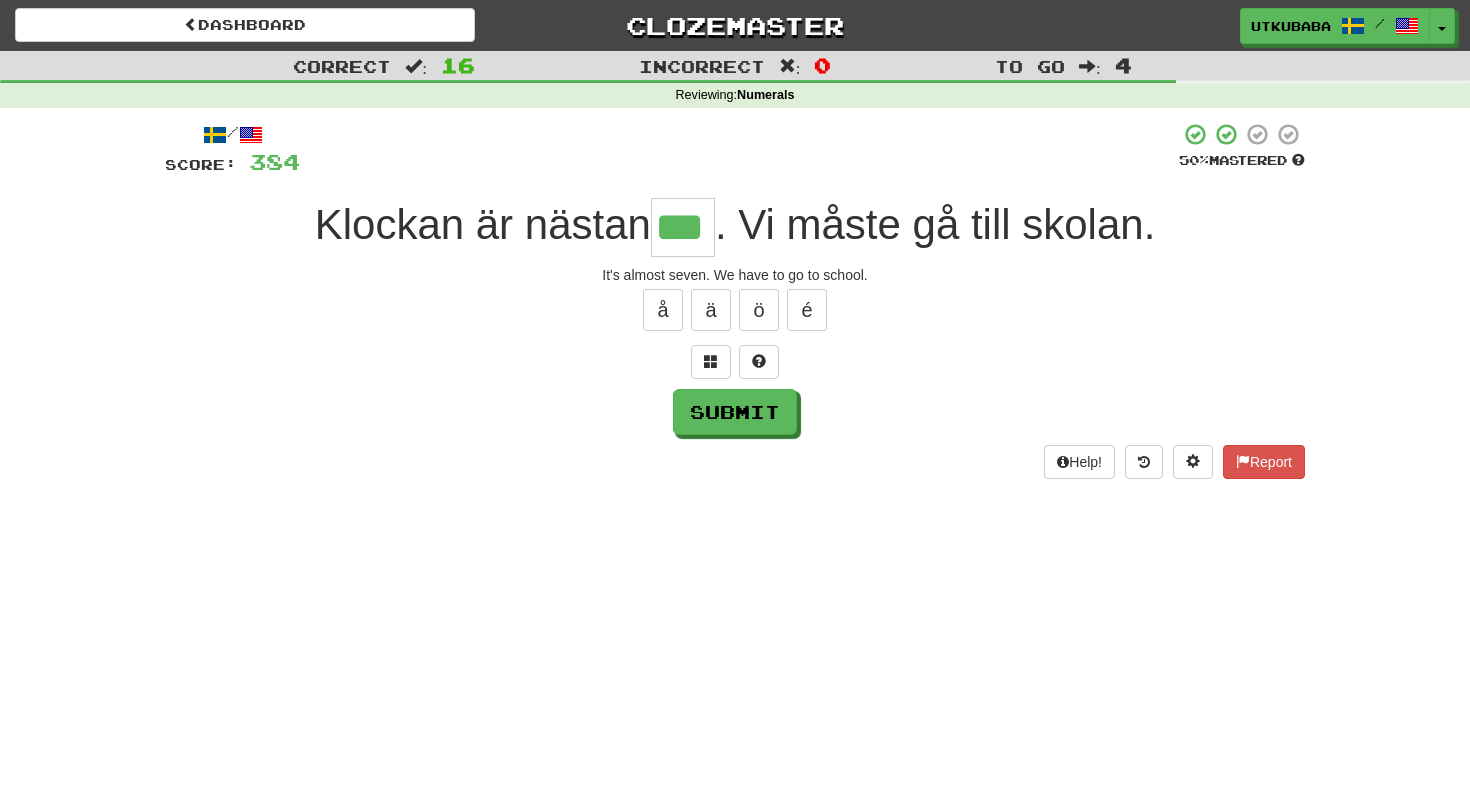 type on "***" 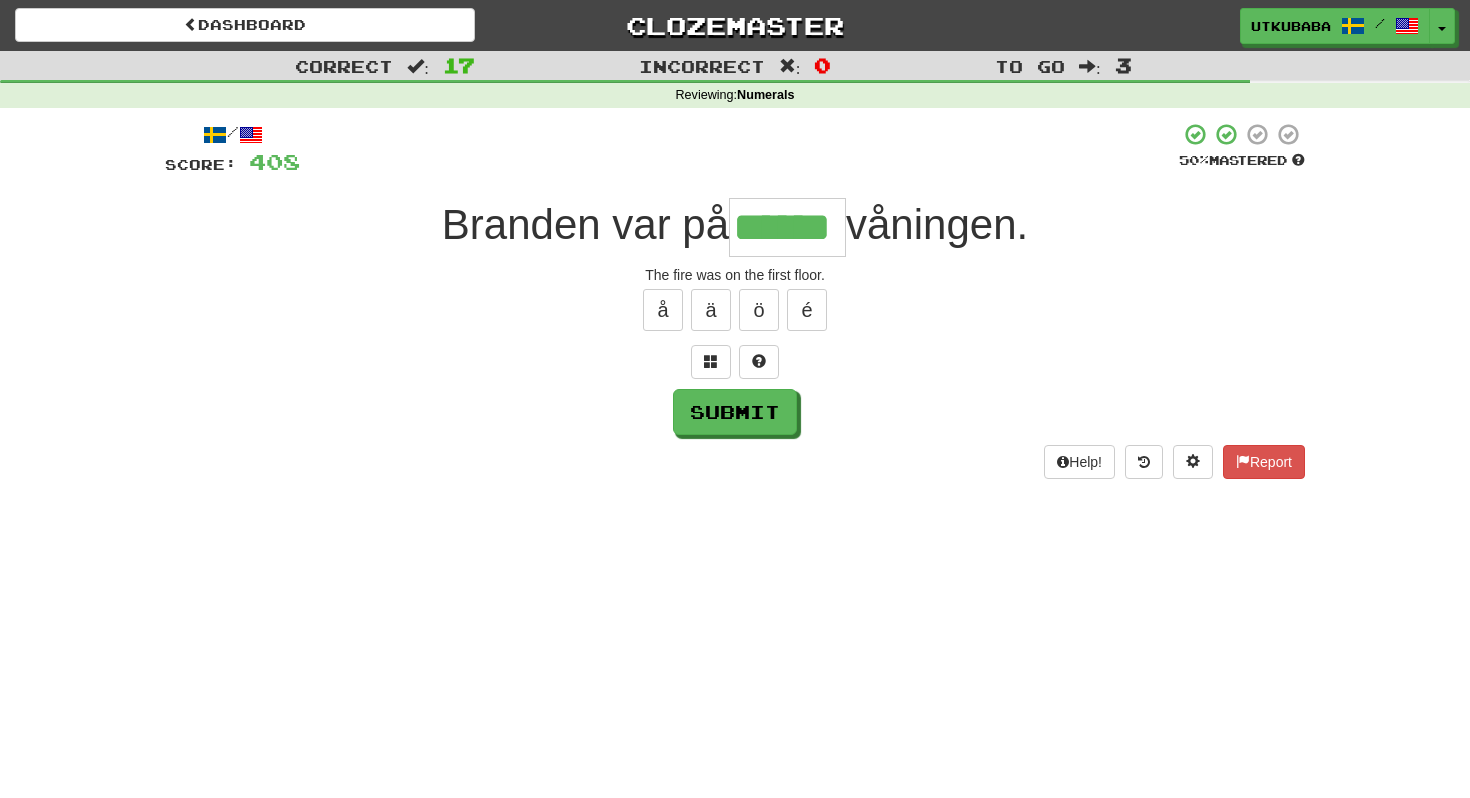 type on "******" 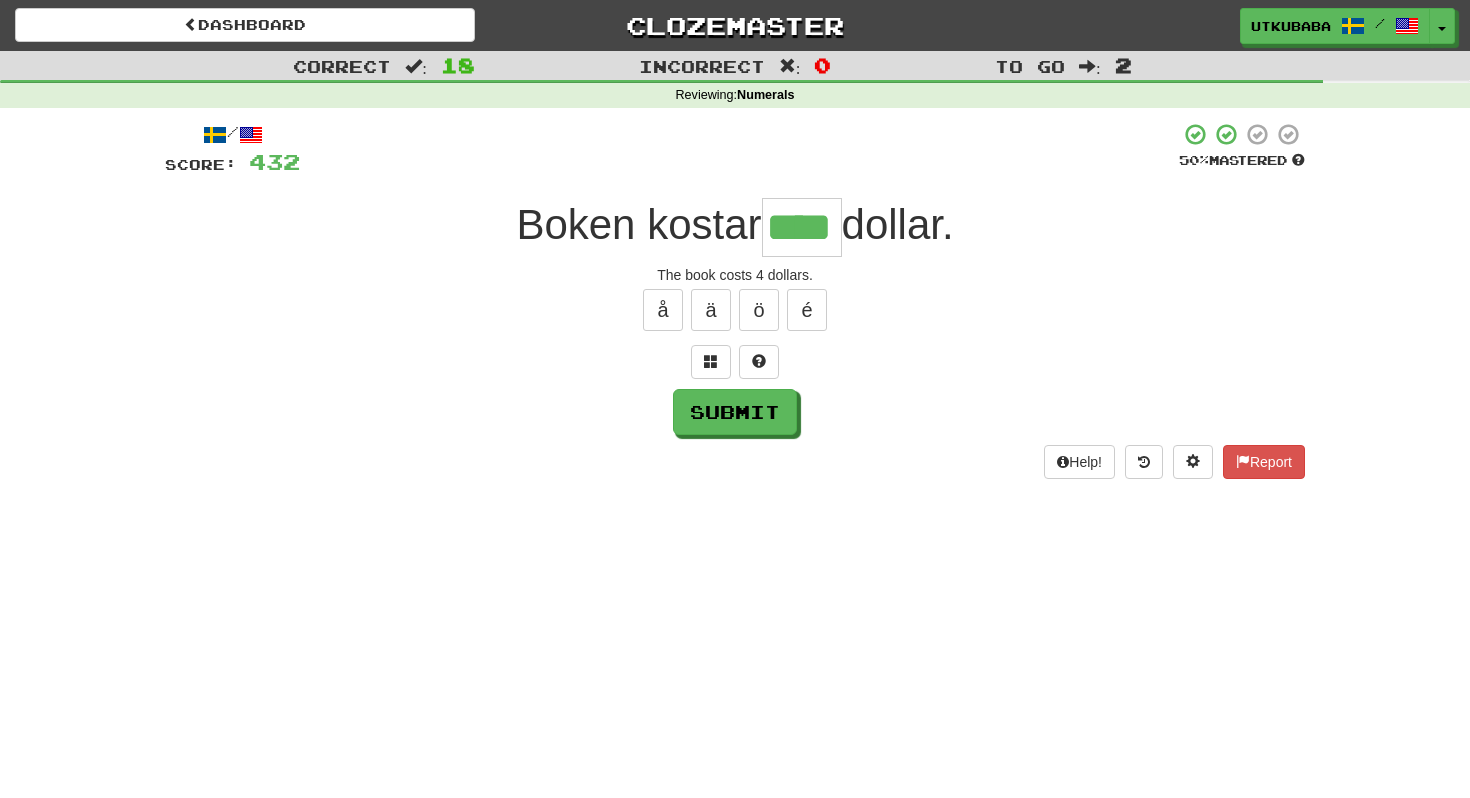 type on "****" 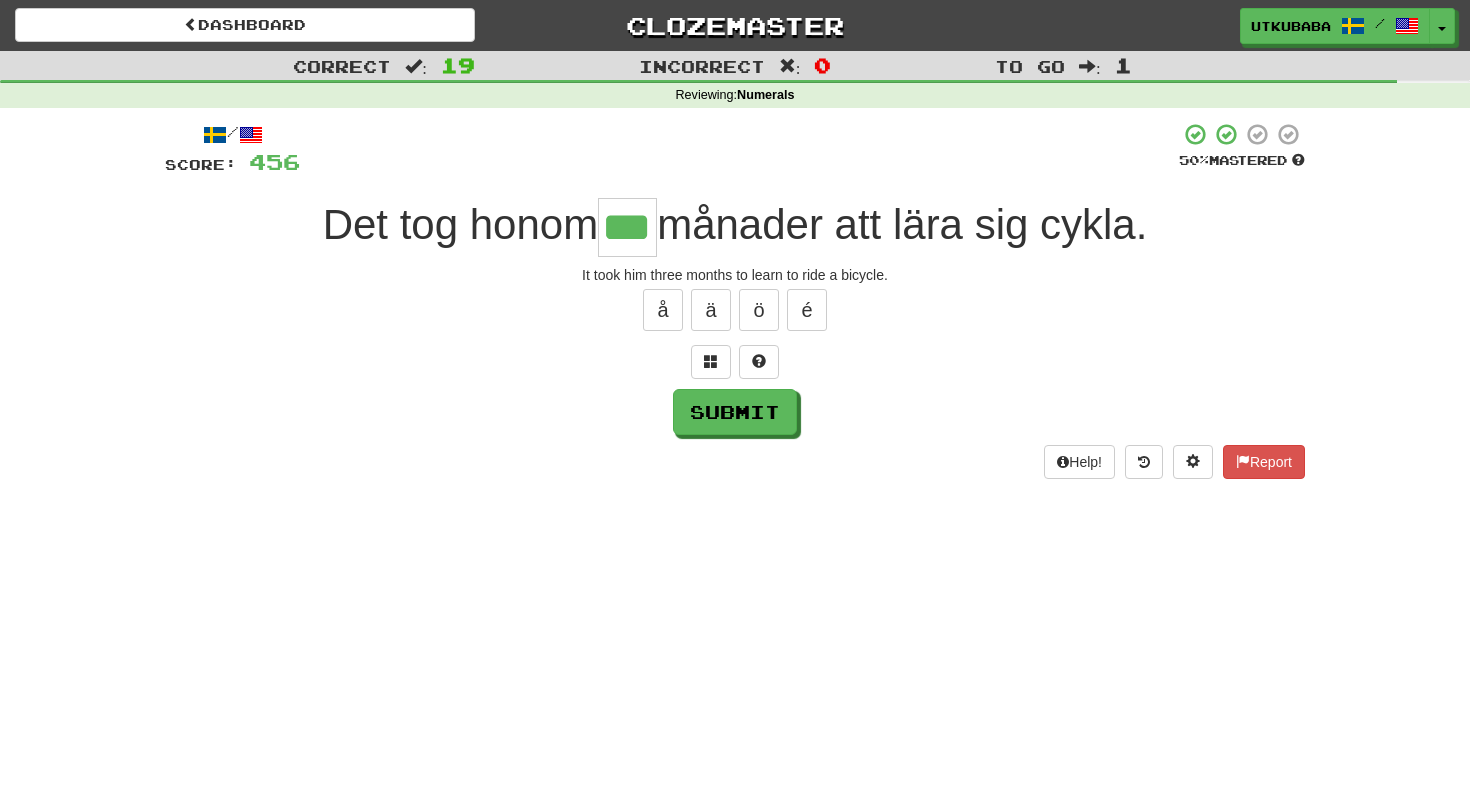 type on "***" 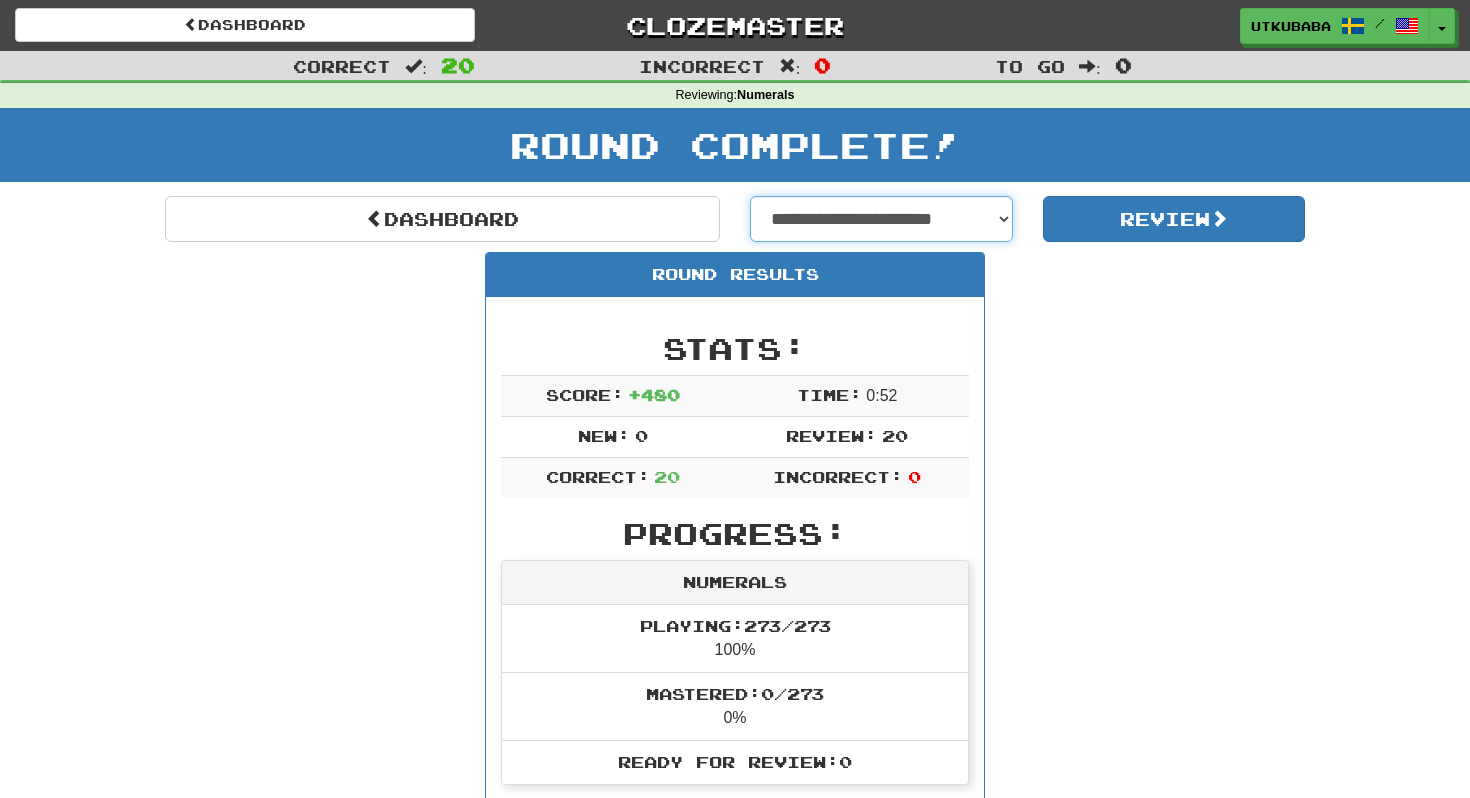 click on "**********" at bounding box center (881, 219) 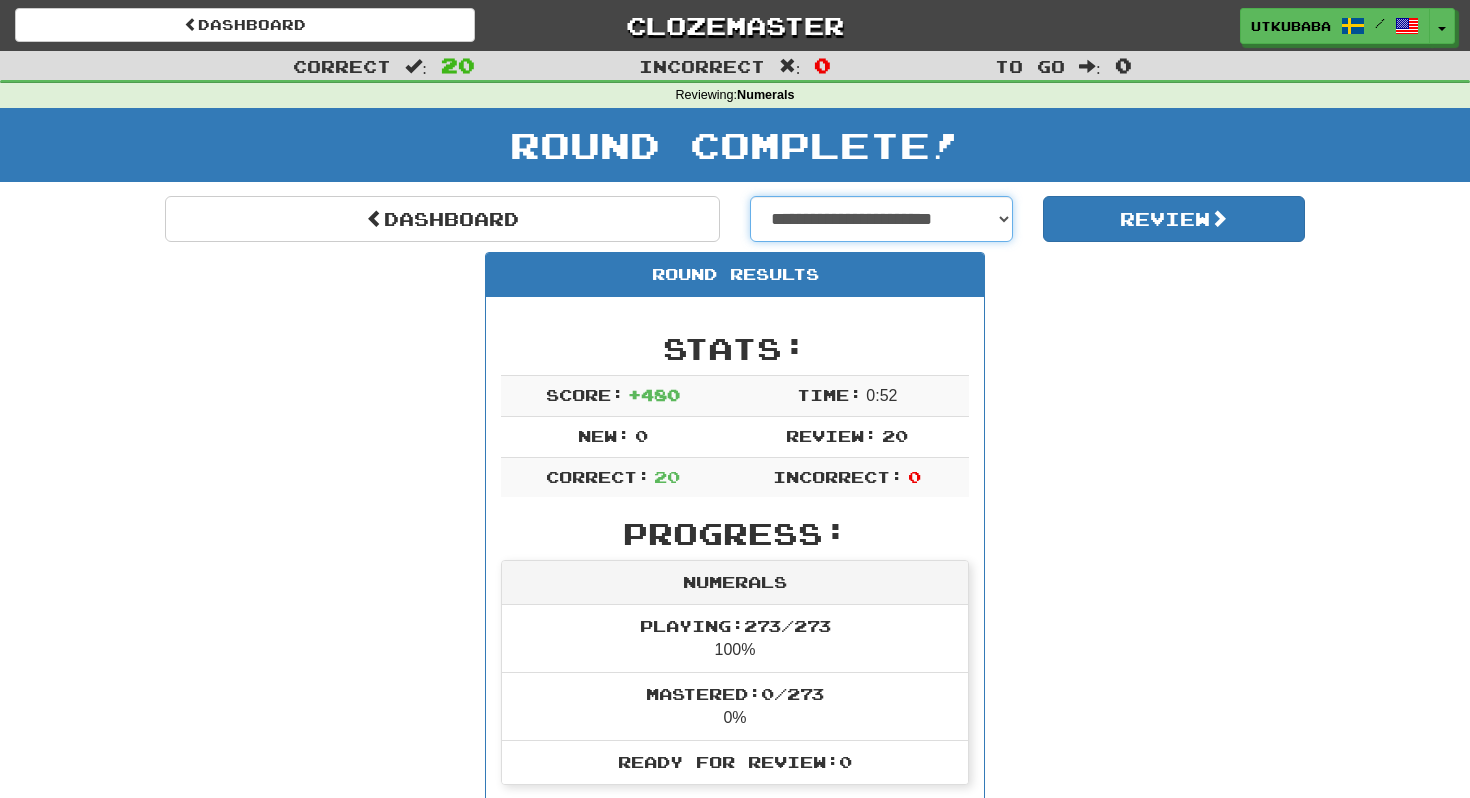select on "**********" 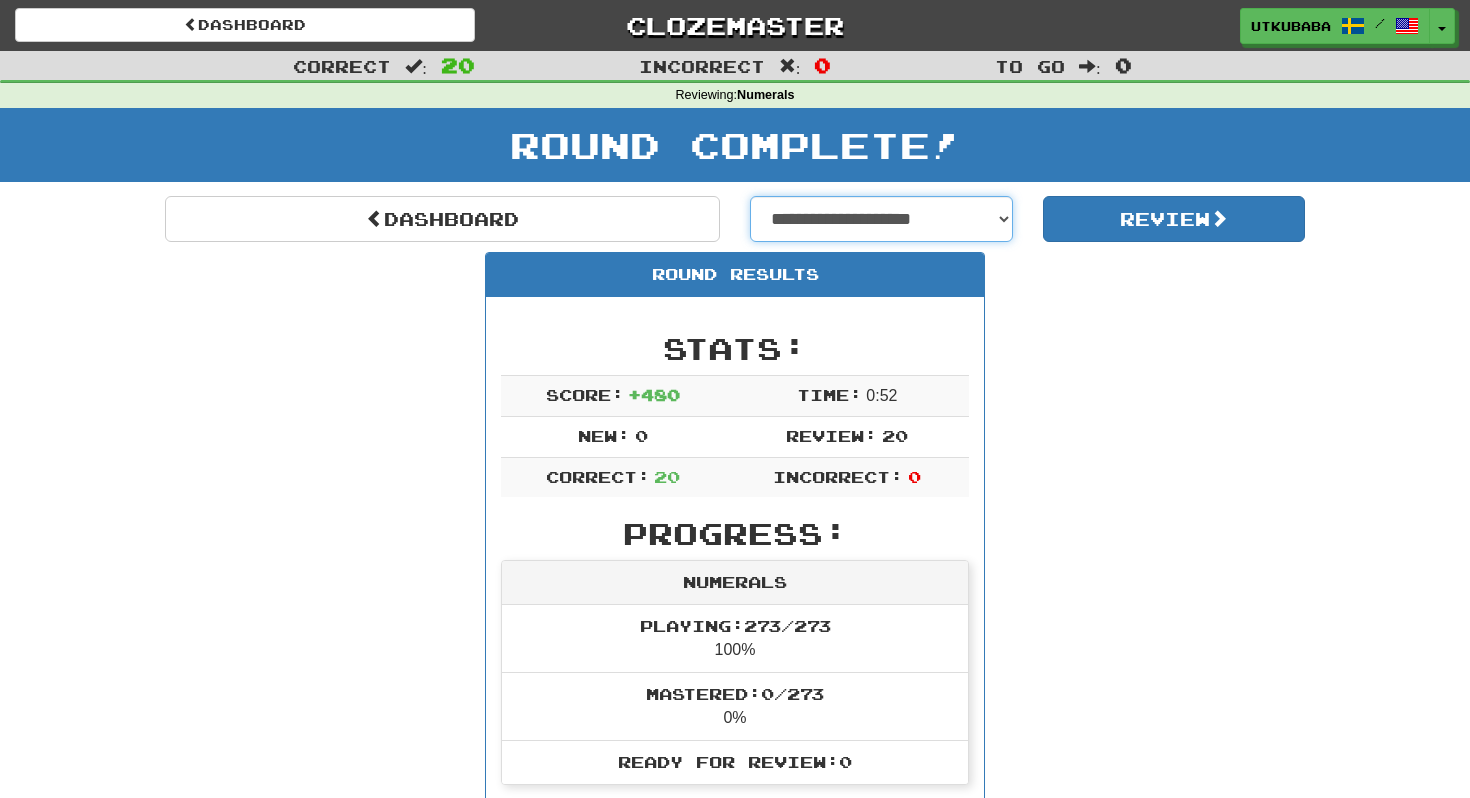 select on "**********" 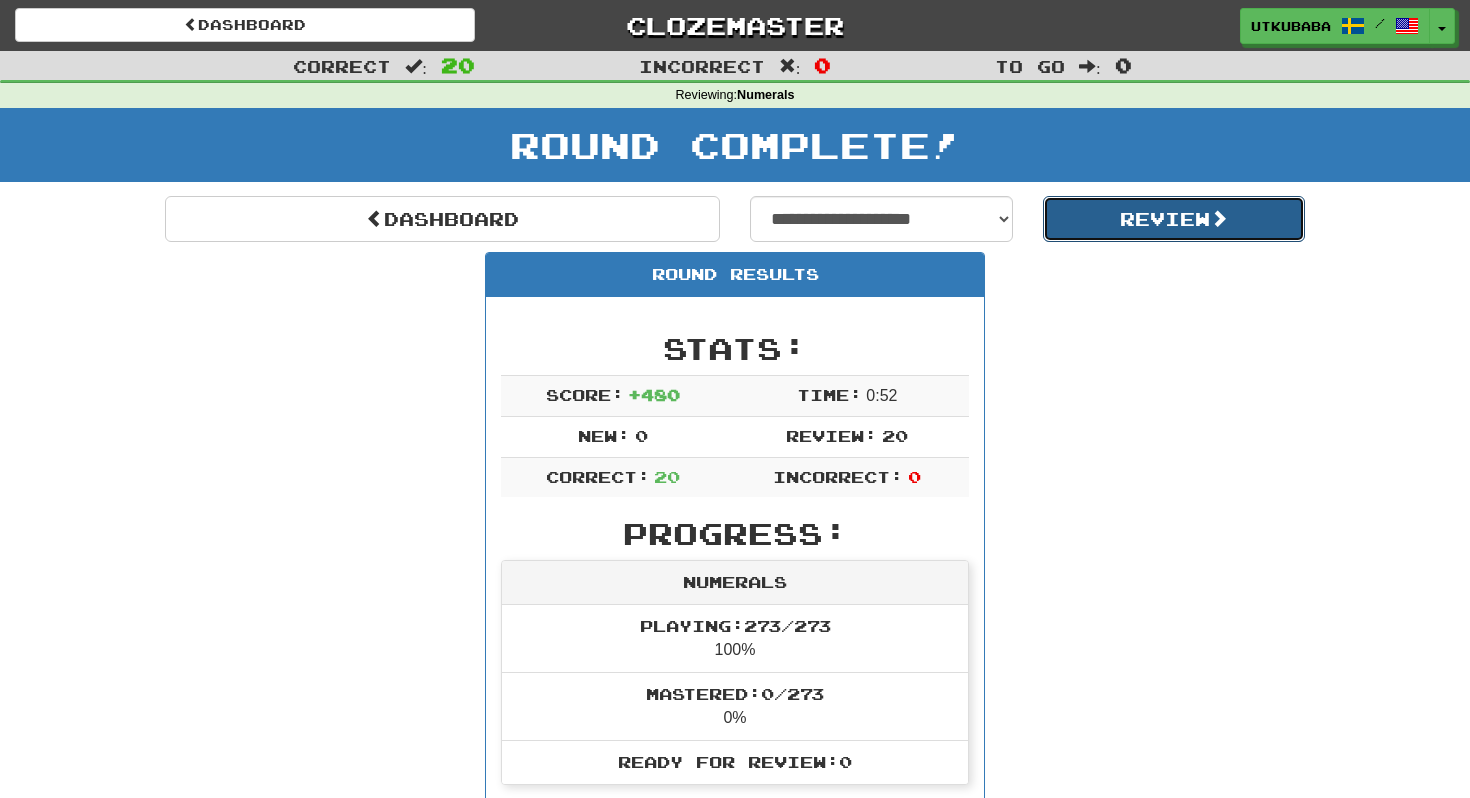click on "Review" at bounding box center [1174, 219] 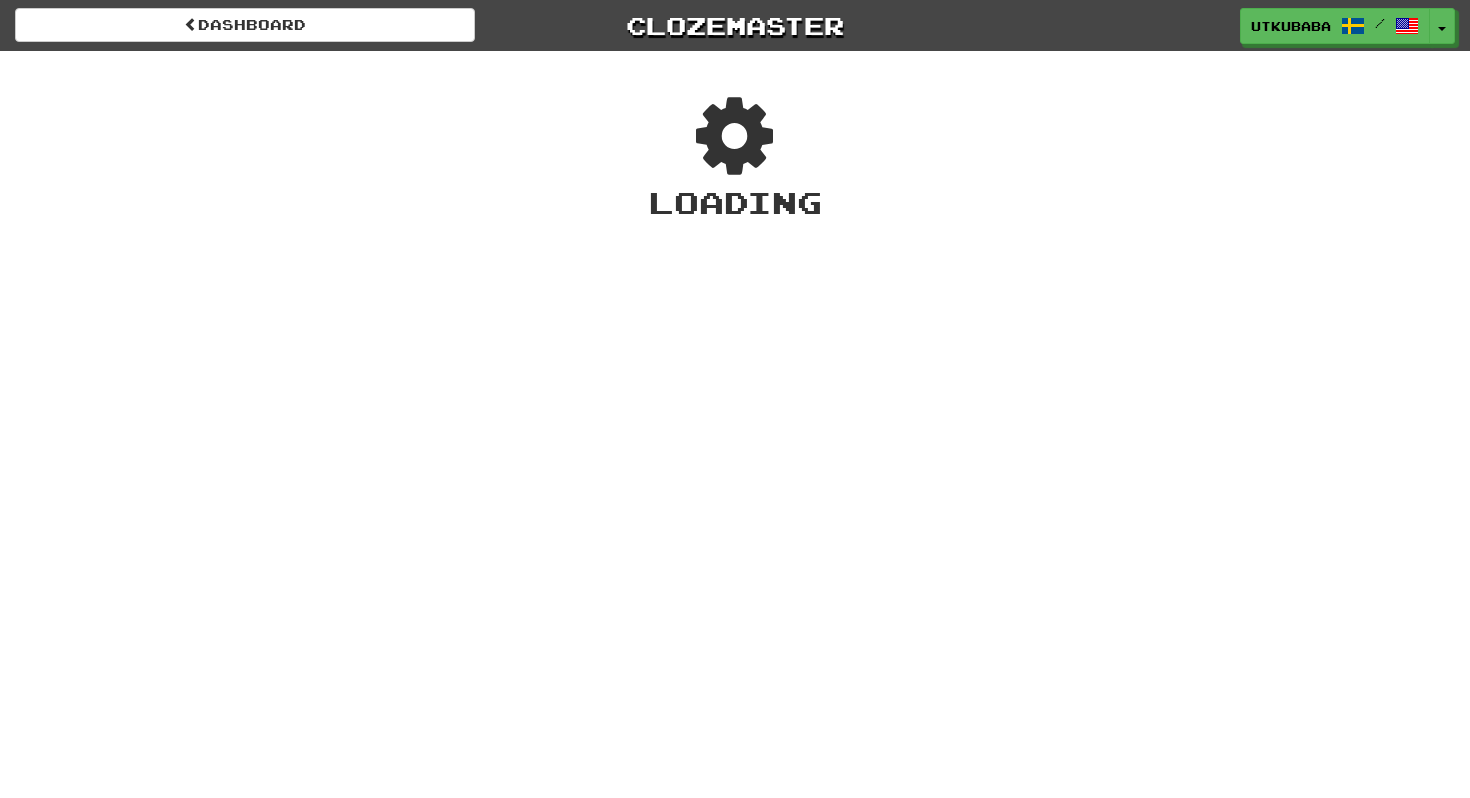 scroll, scrollTop: 0, scrollLeft: 0, axis: both 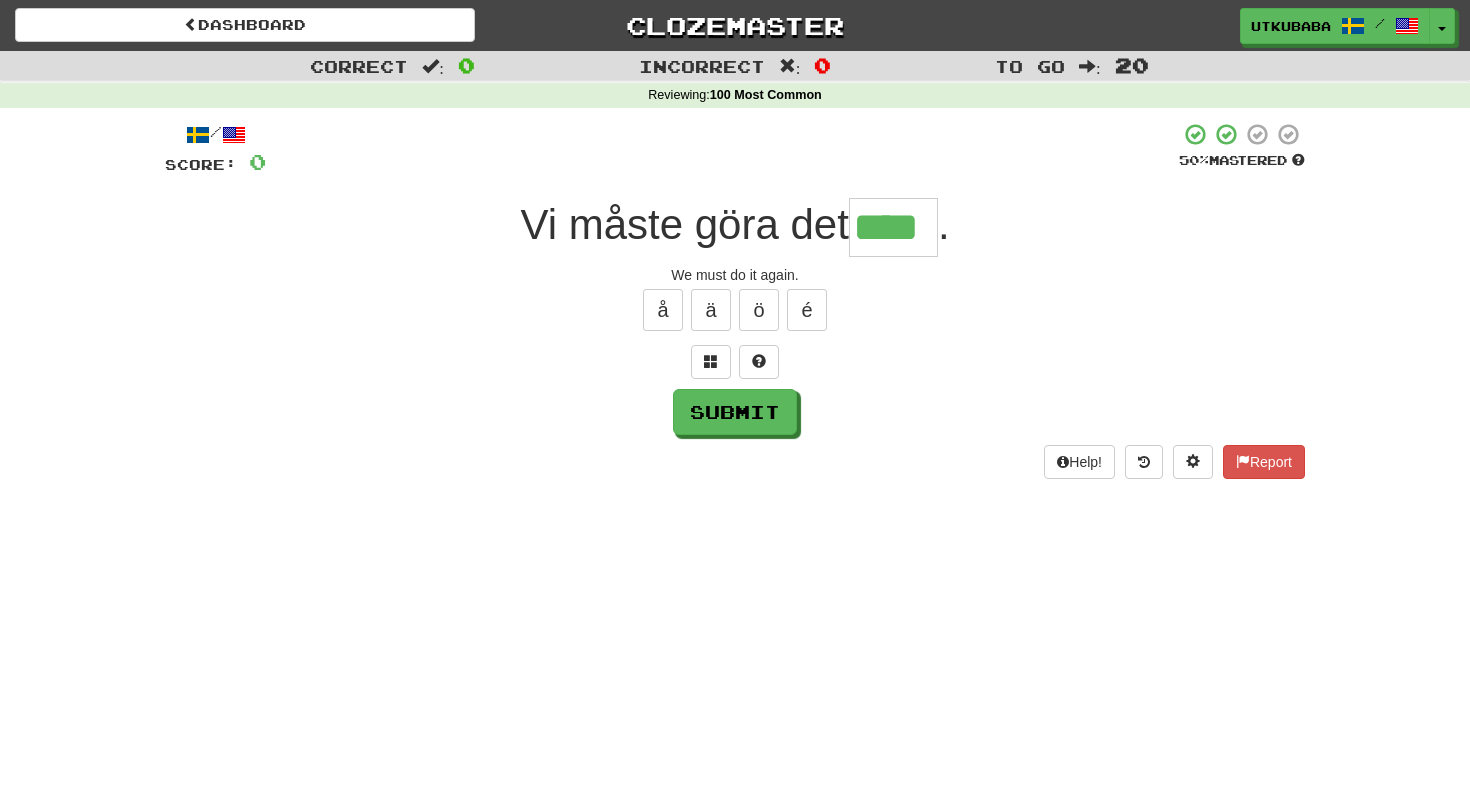 type on "****" 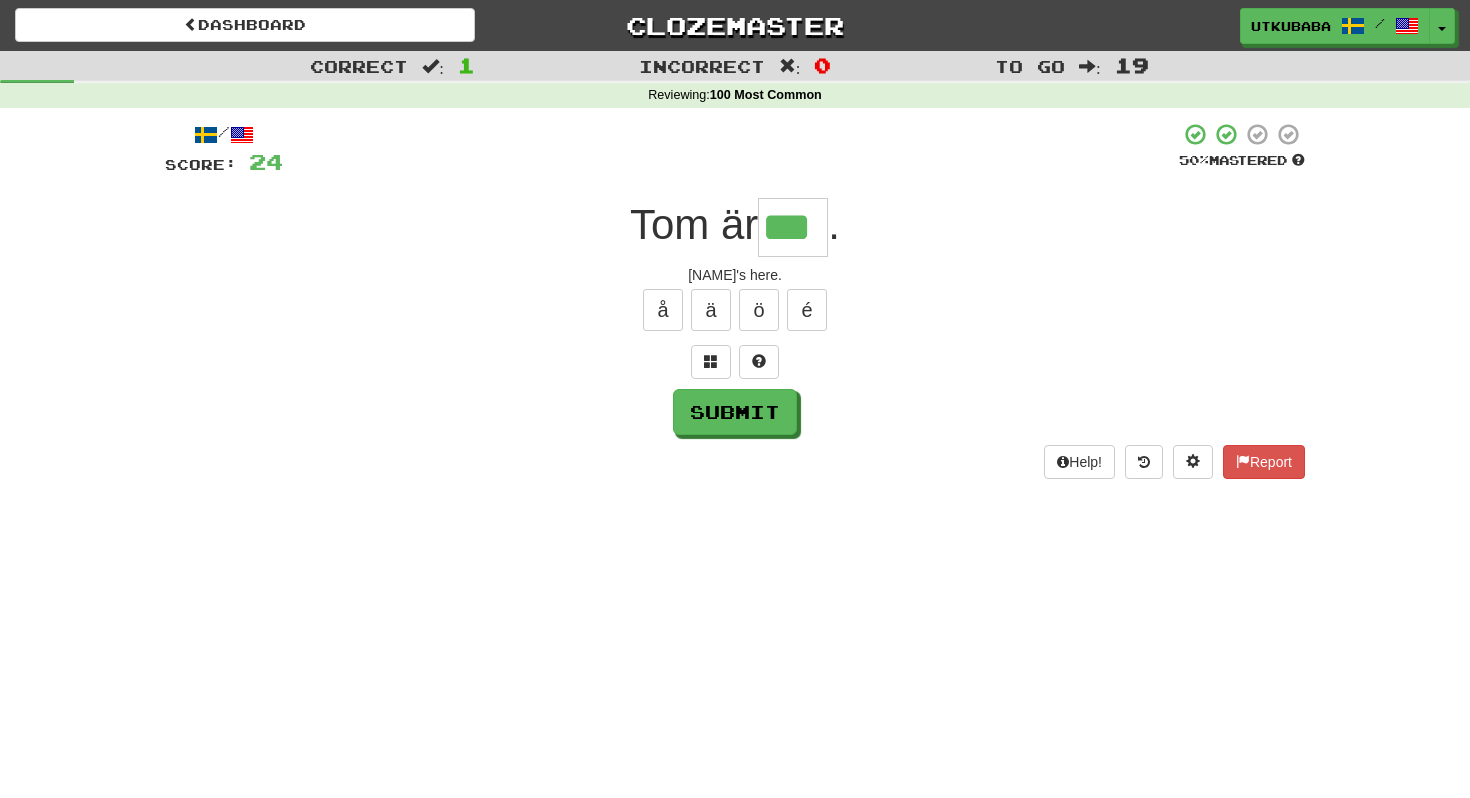 type on "***" 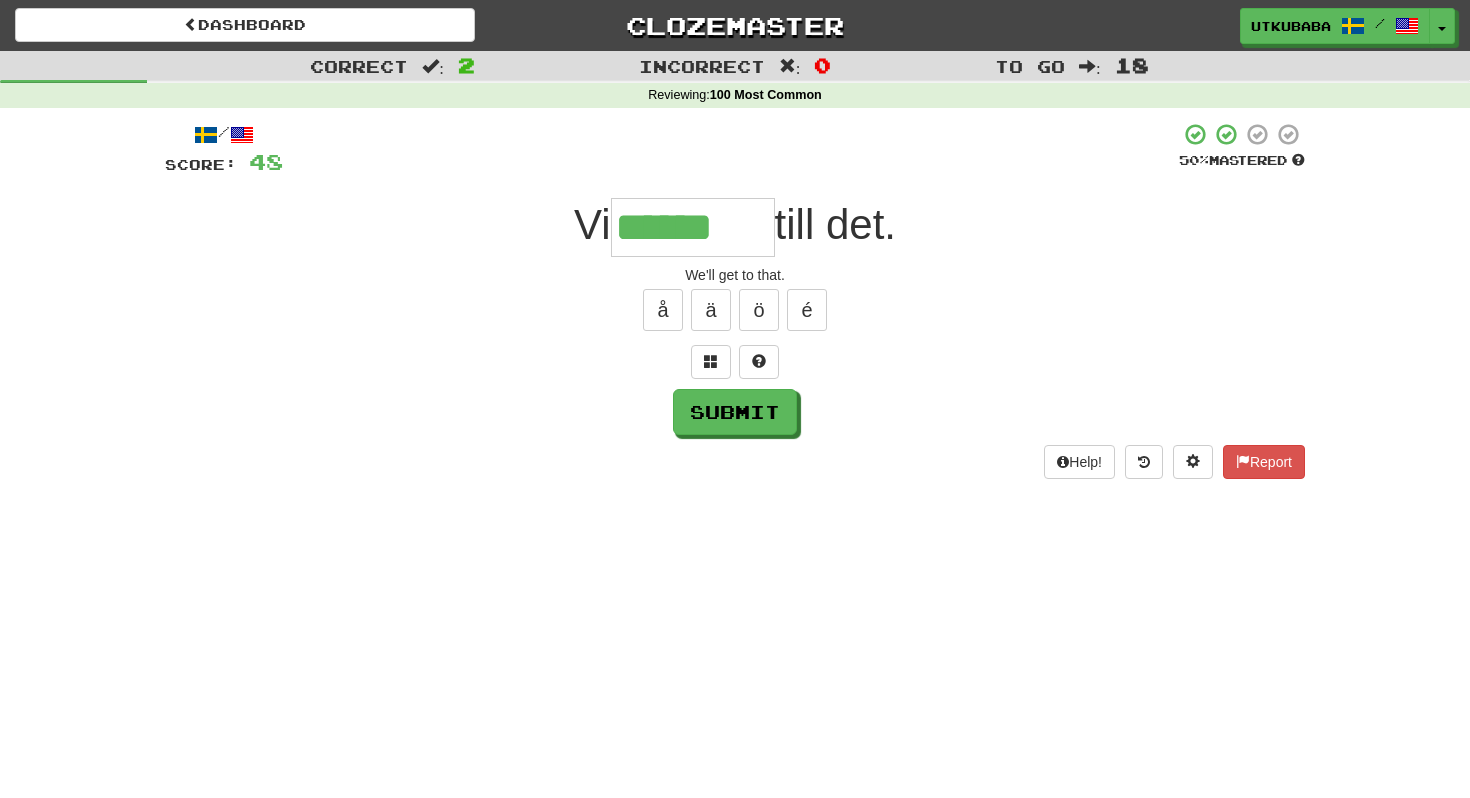 type on "******" 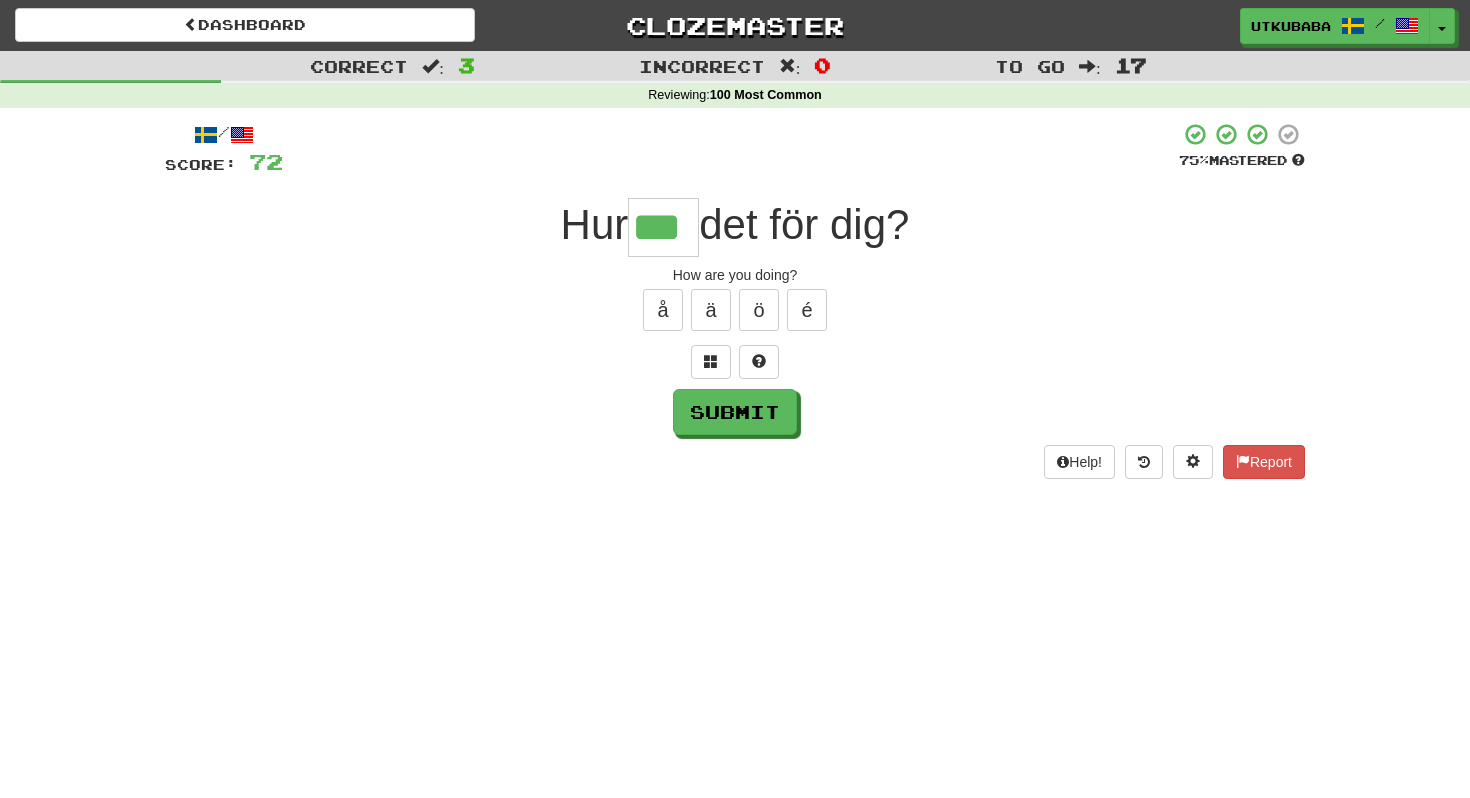 type on "***" 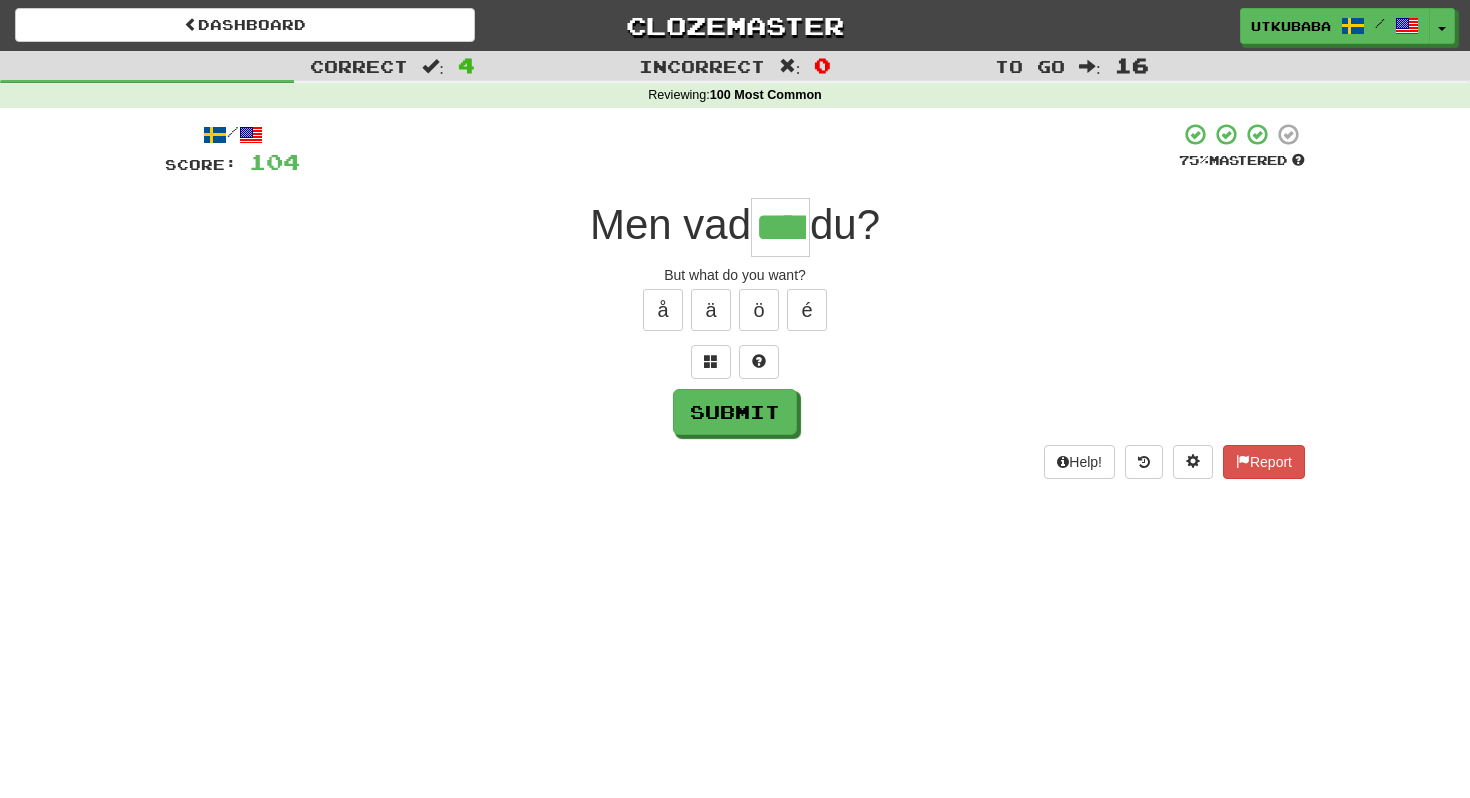 type on "****" 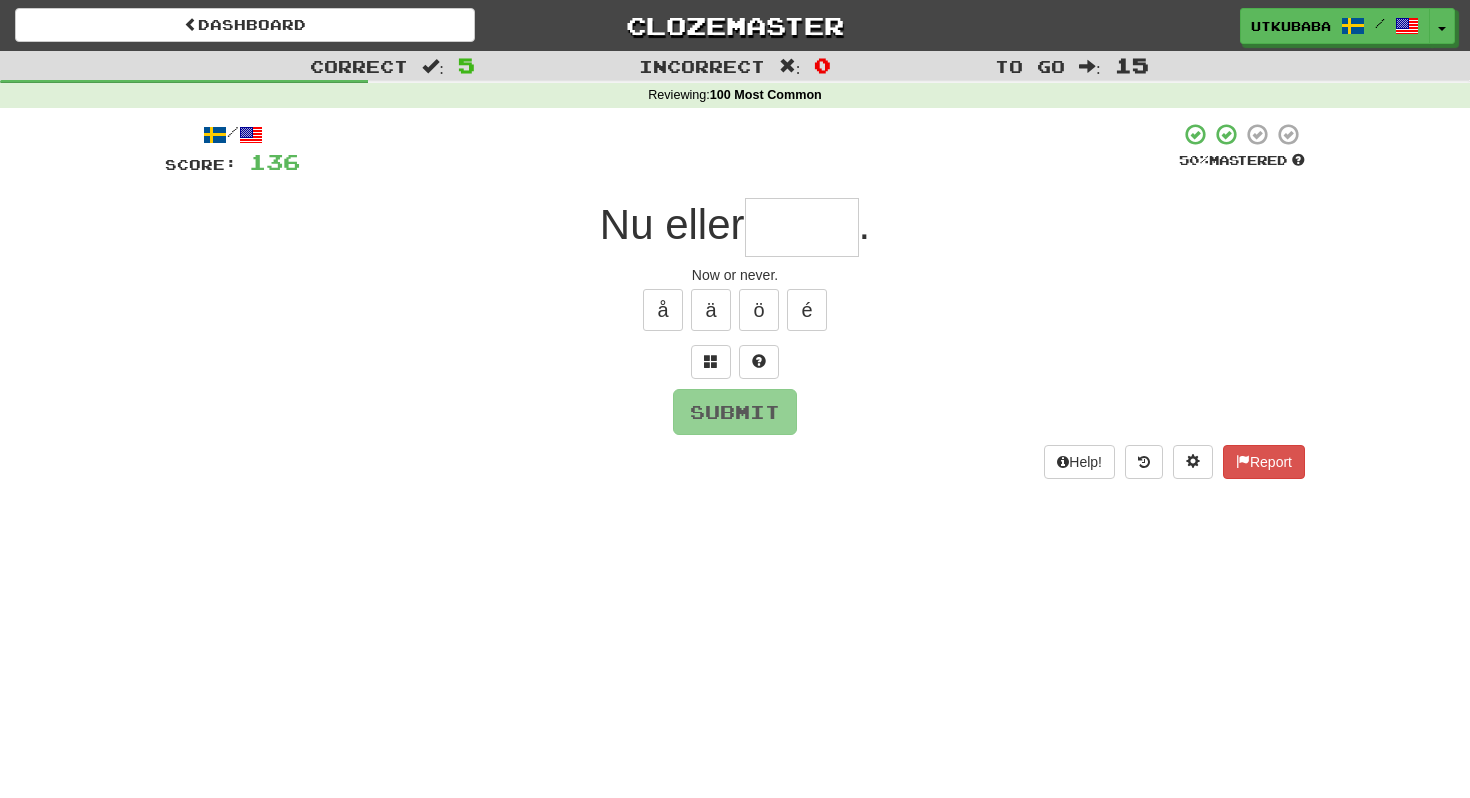 type on "*" 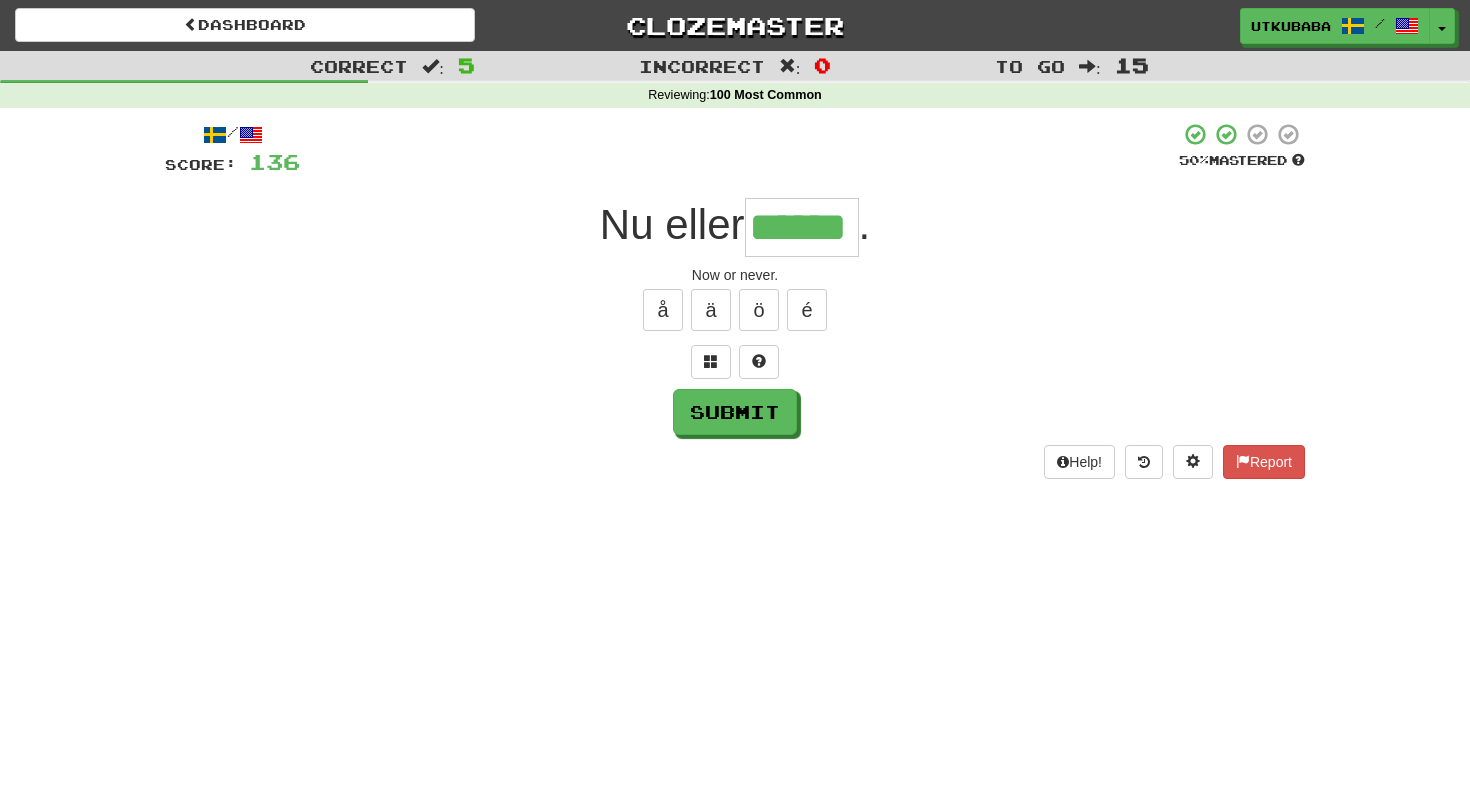 type on "******" 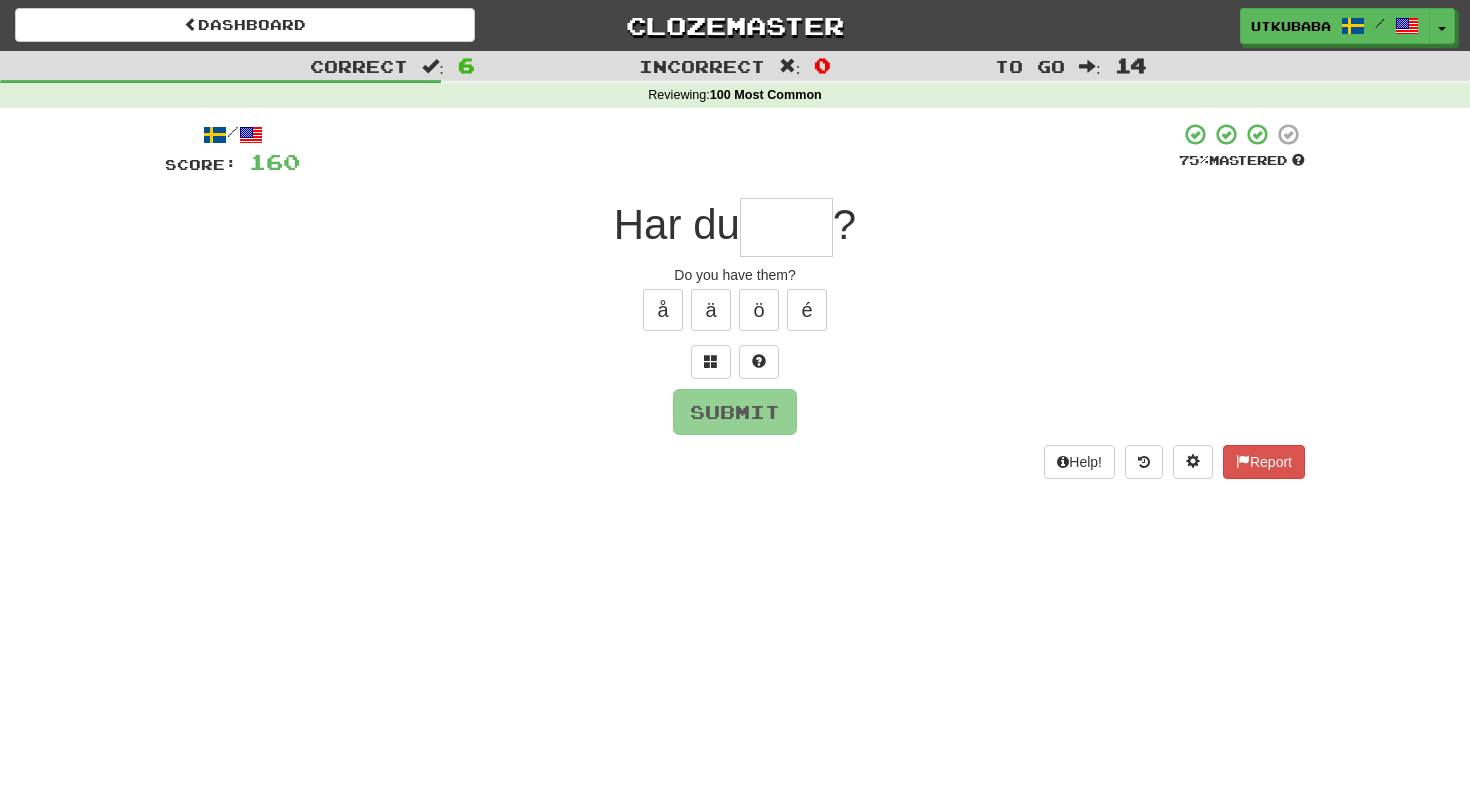 type on "*" 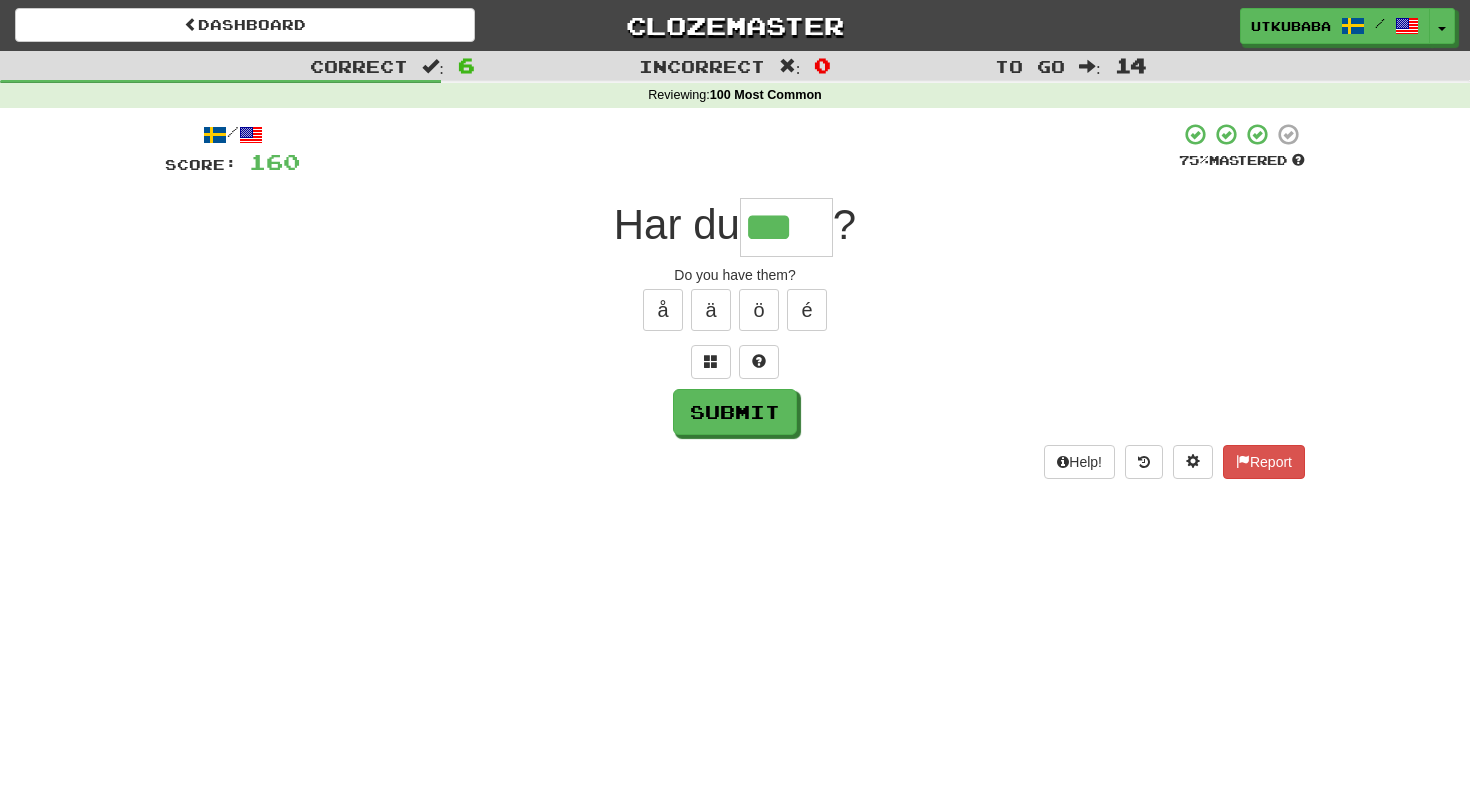 type on "***" 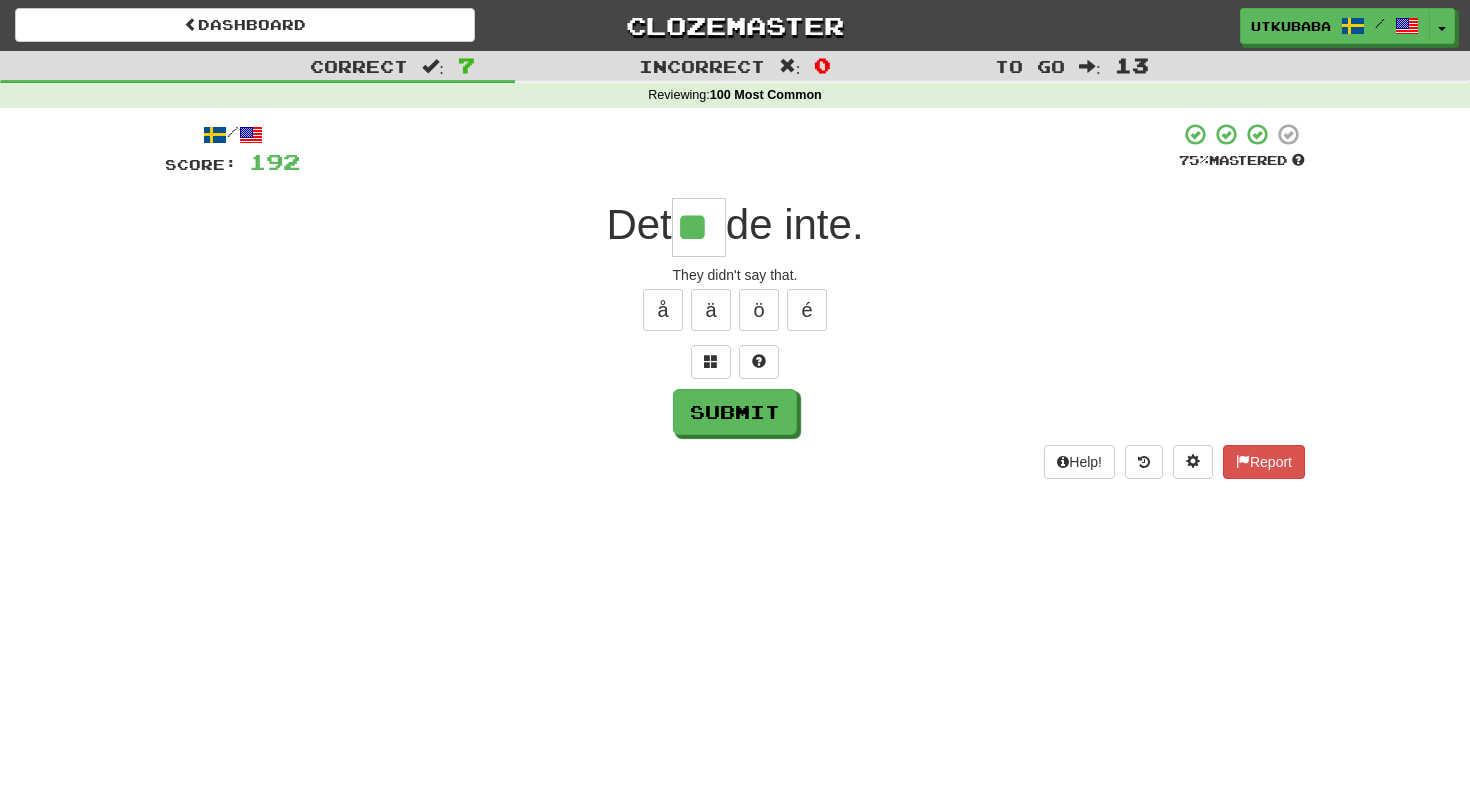 type on "**" 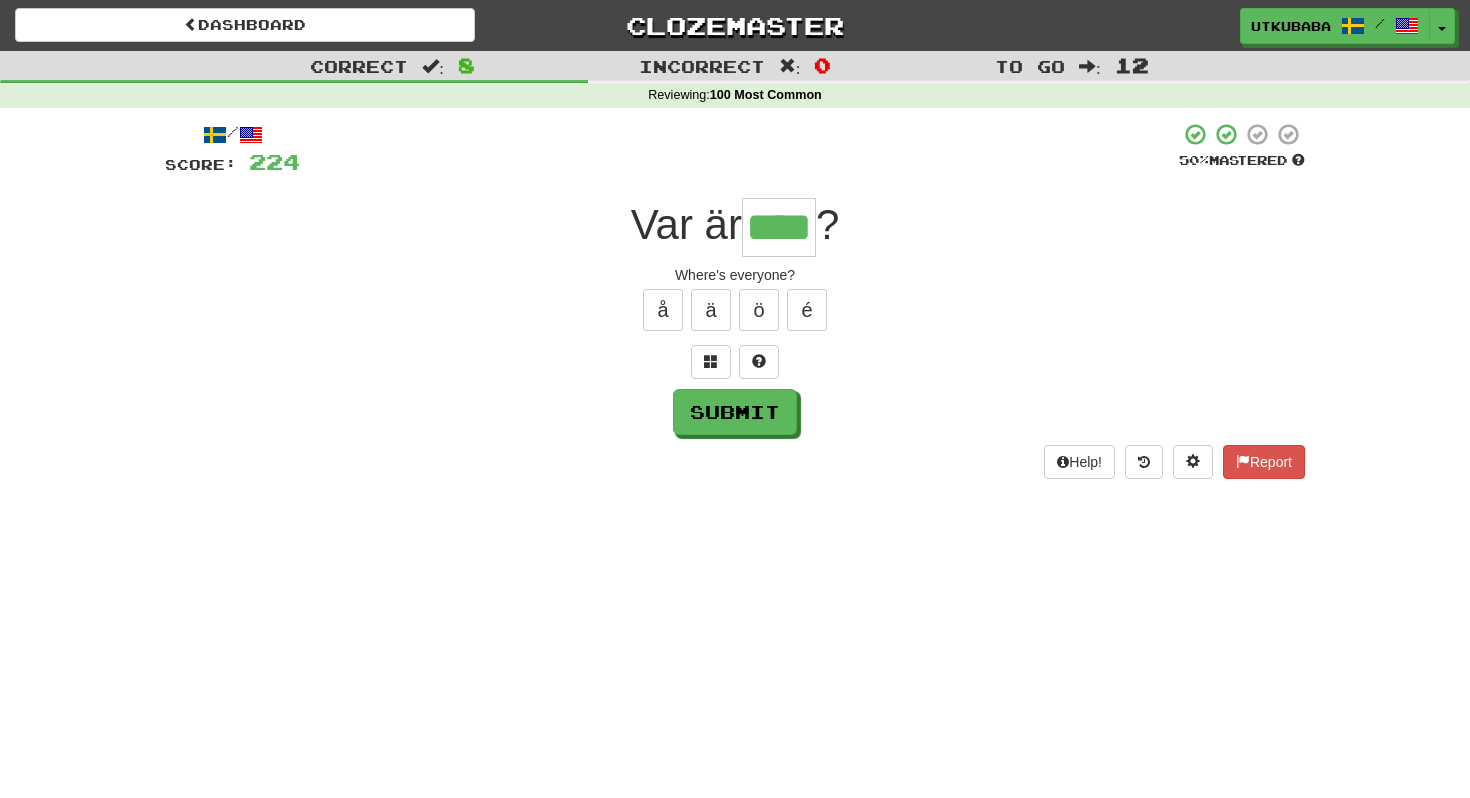 type on "****" 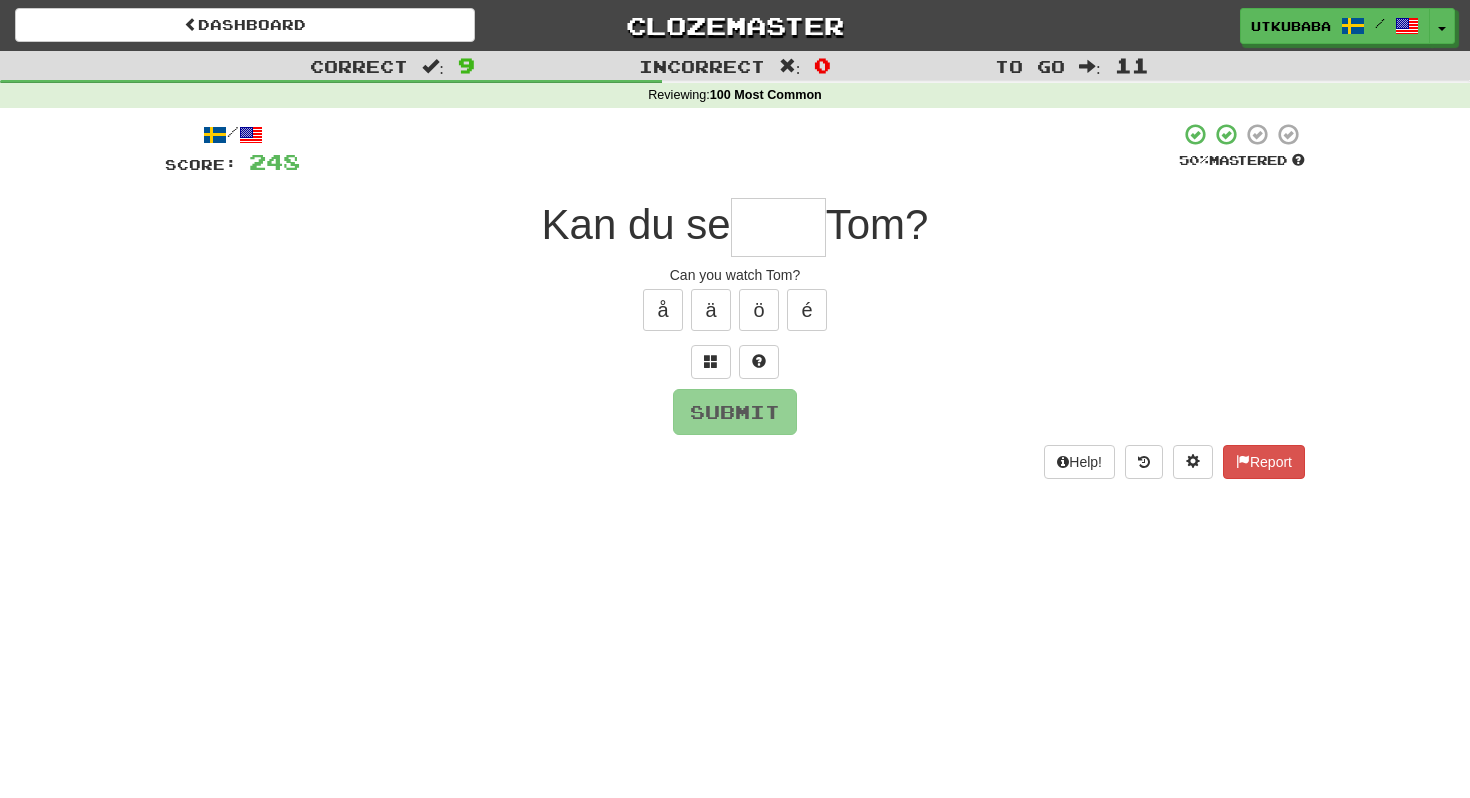 type on "*" 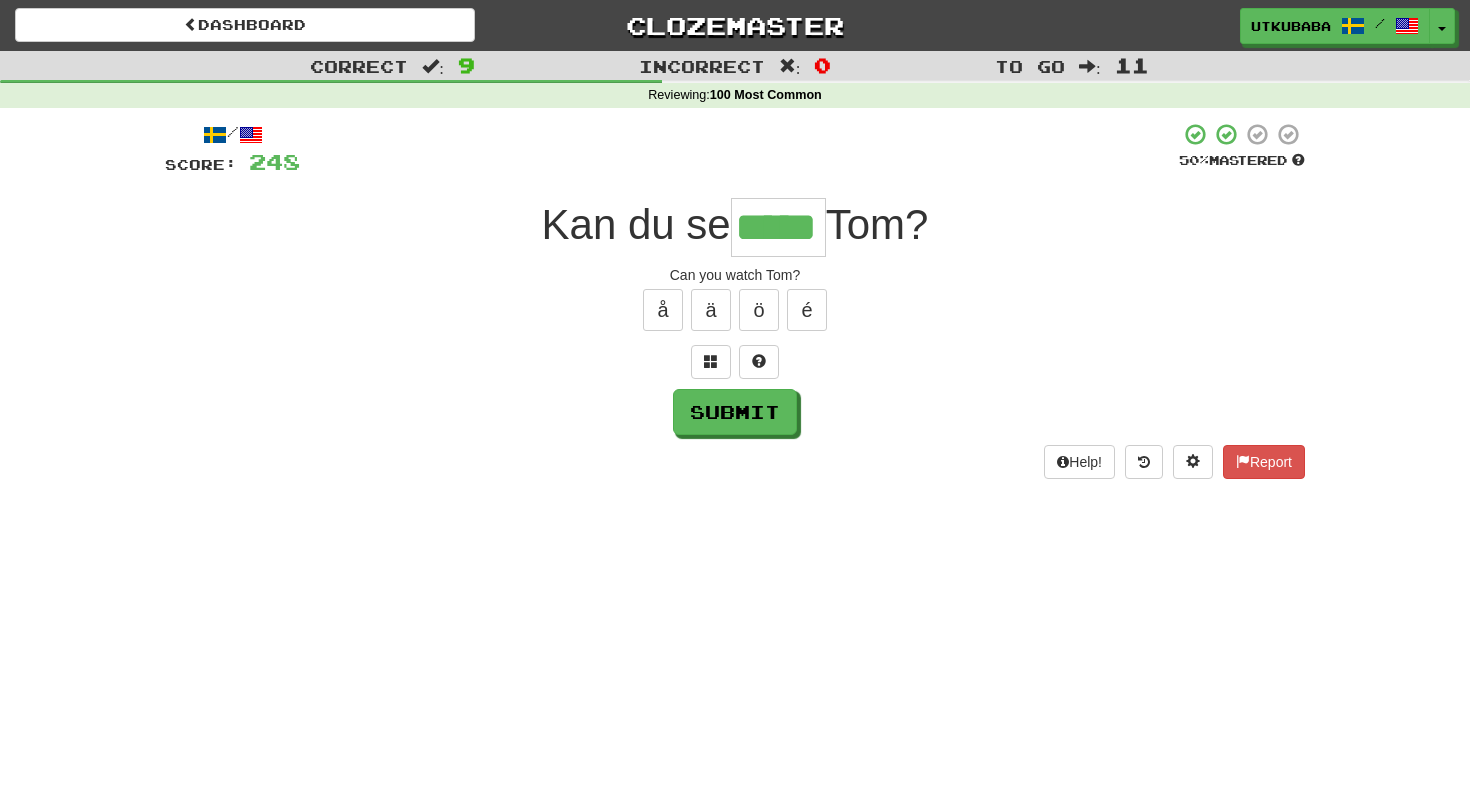 type on "*****" 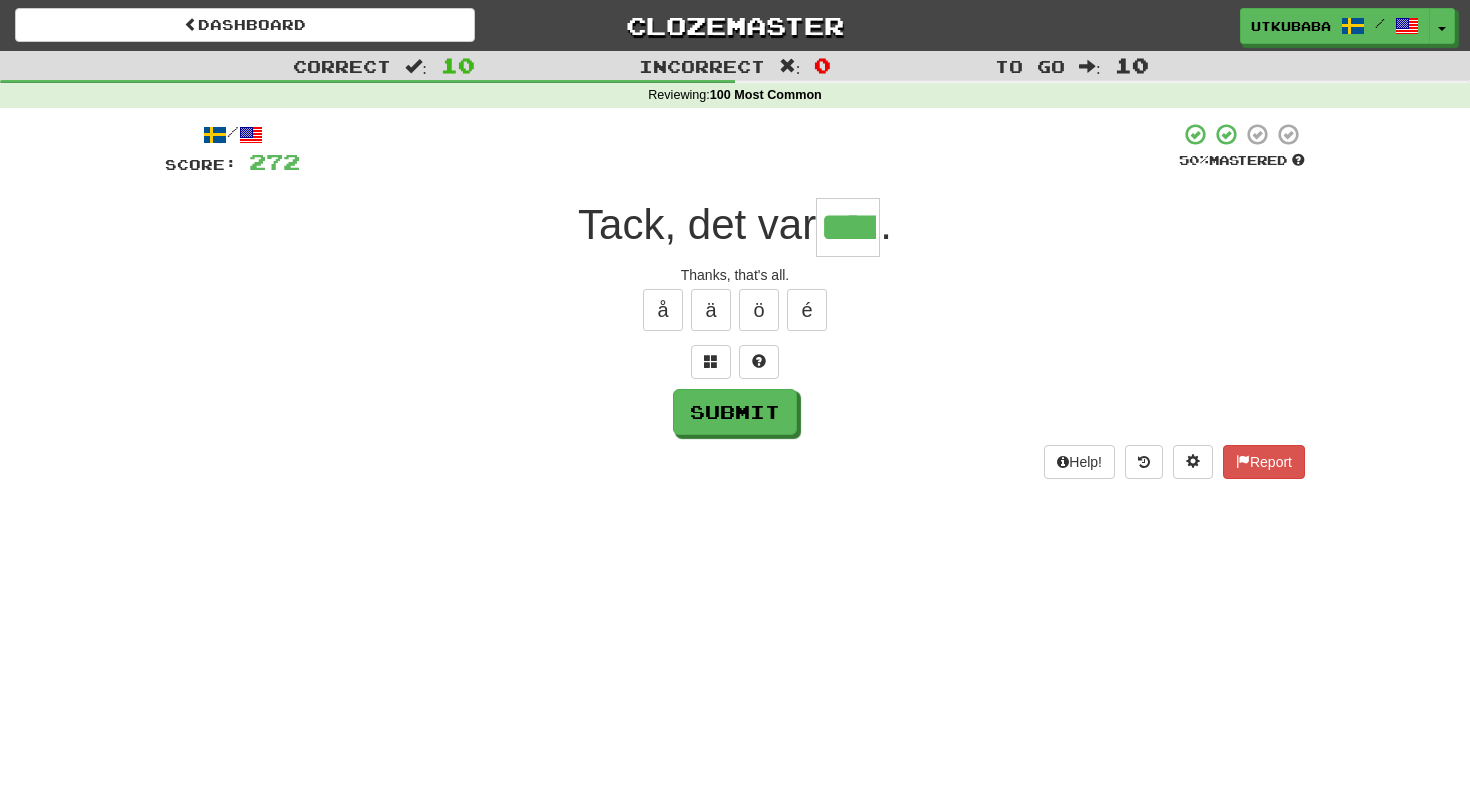 type on "****" 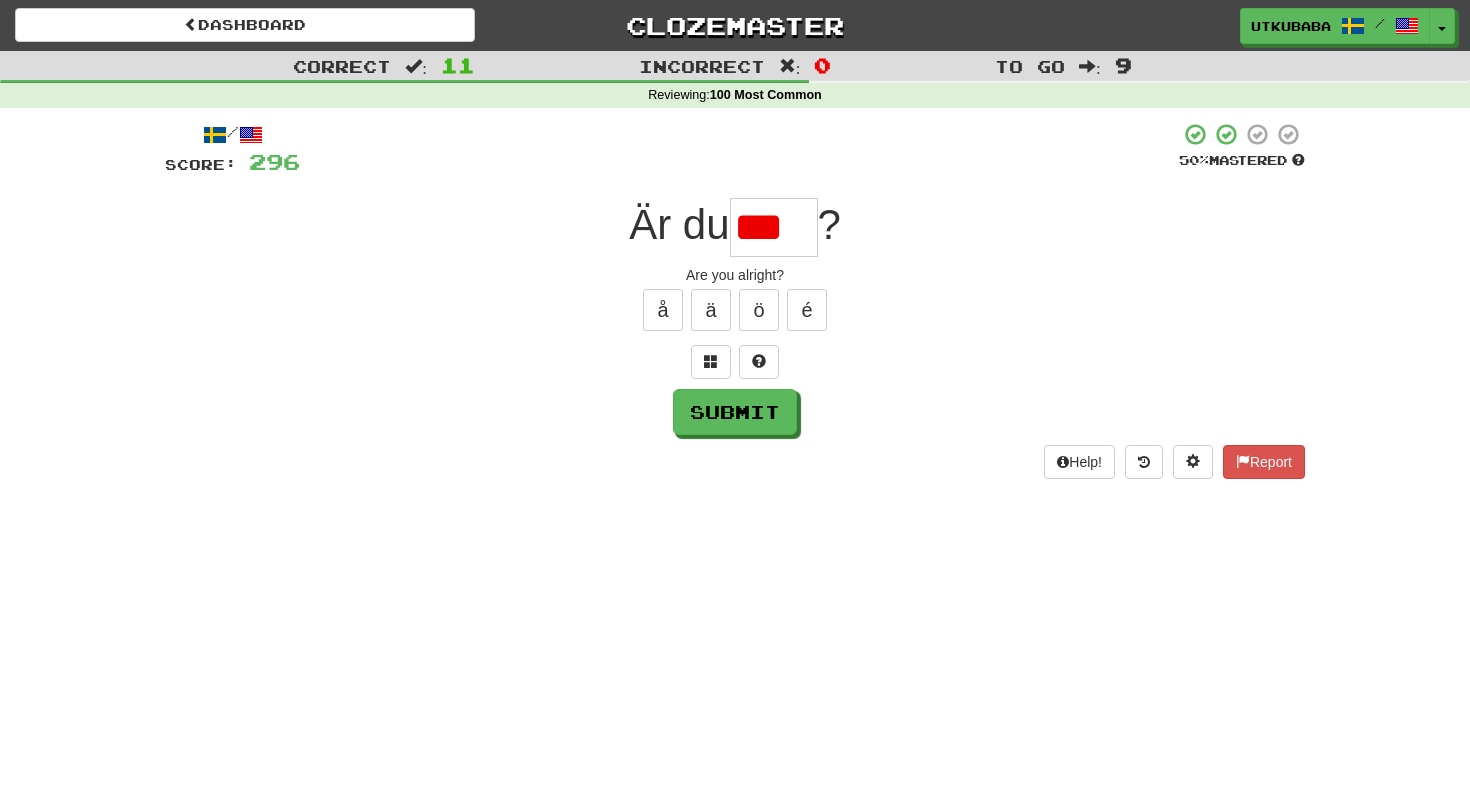 scroll, scrollTop: 0, scrollLeft: 0, axis: both 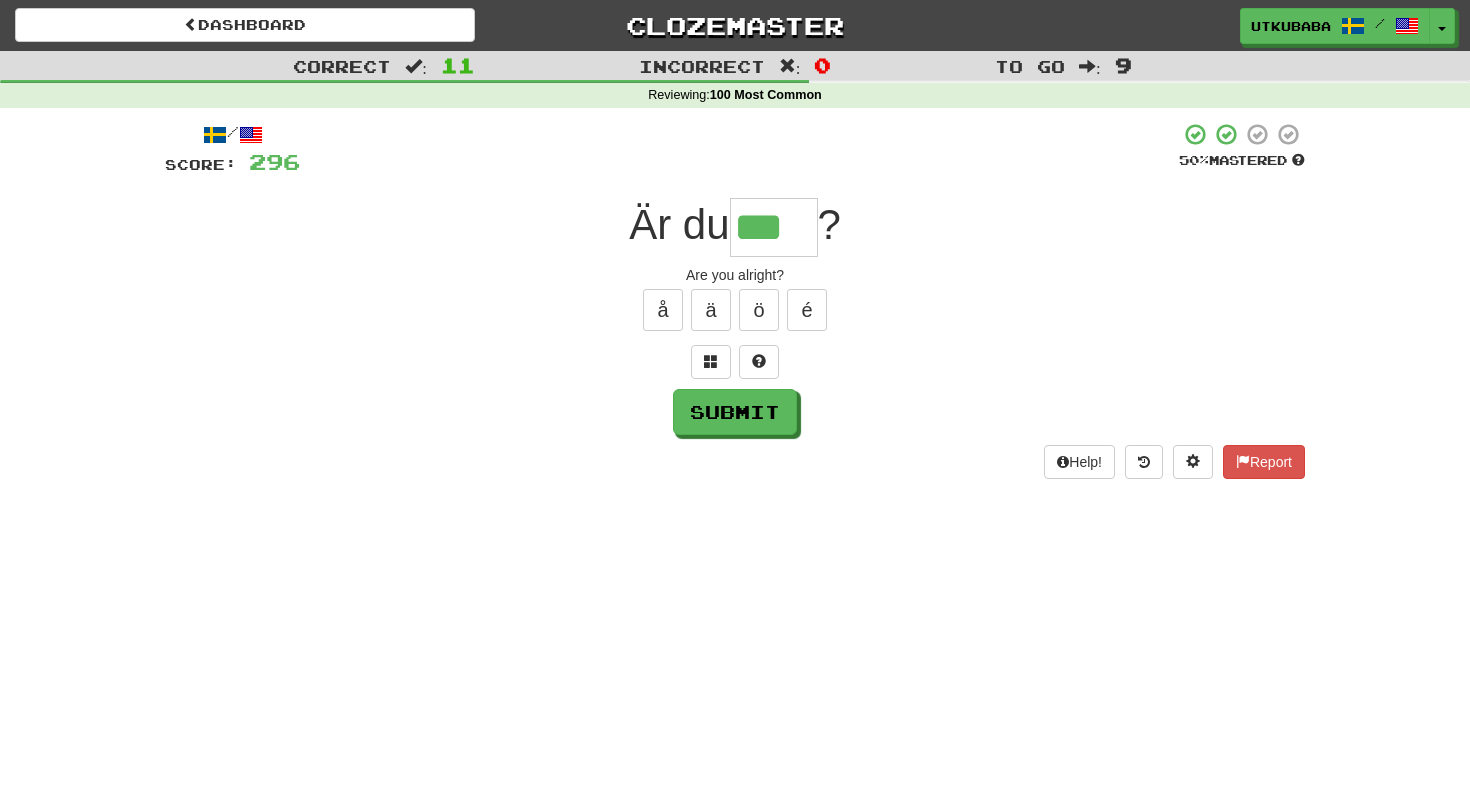 type on "****" 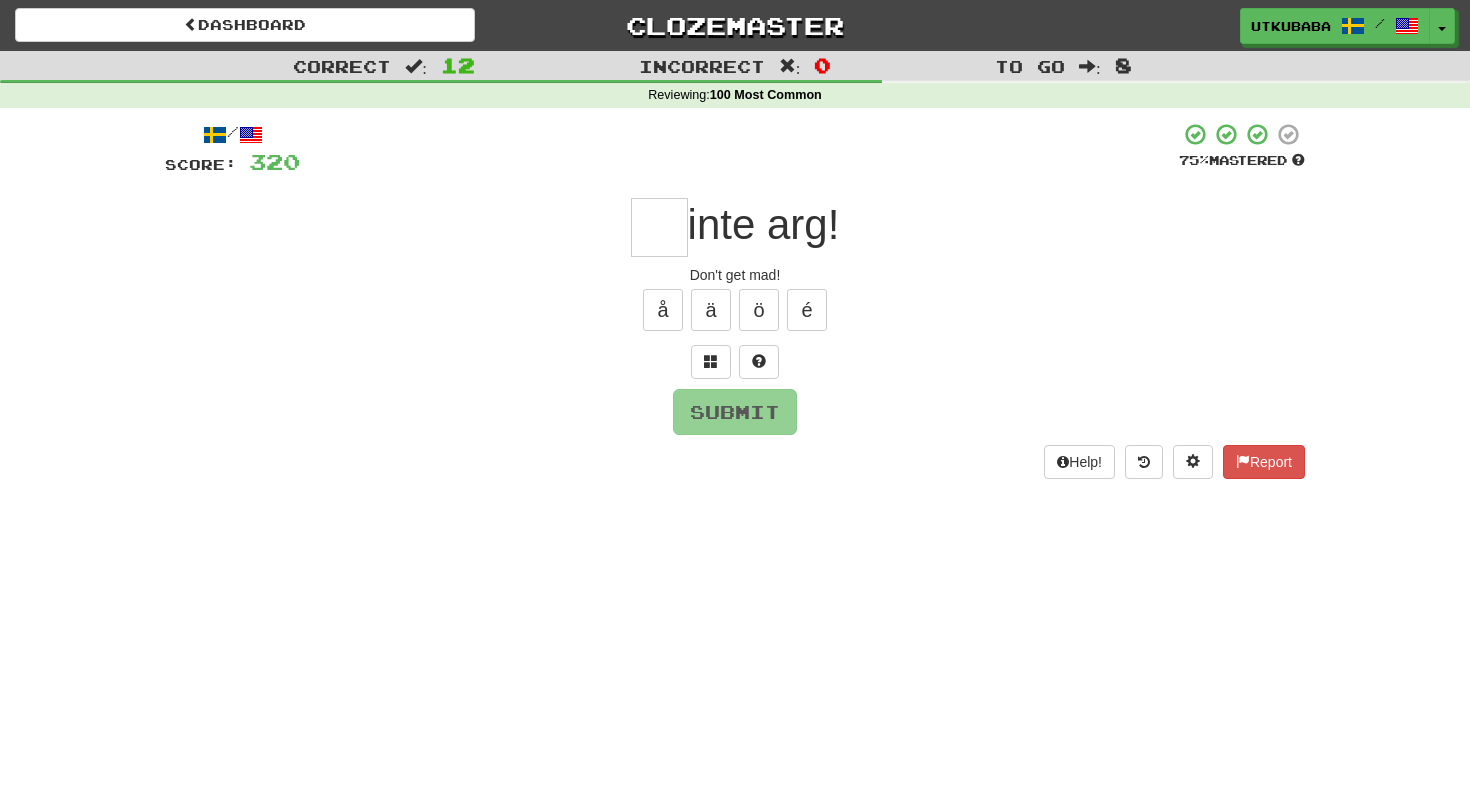 type on "*" 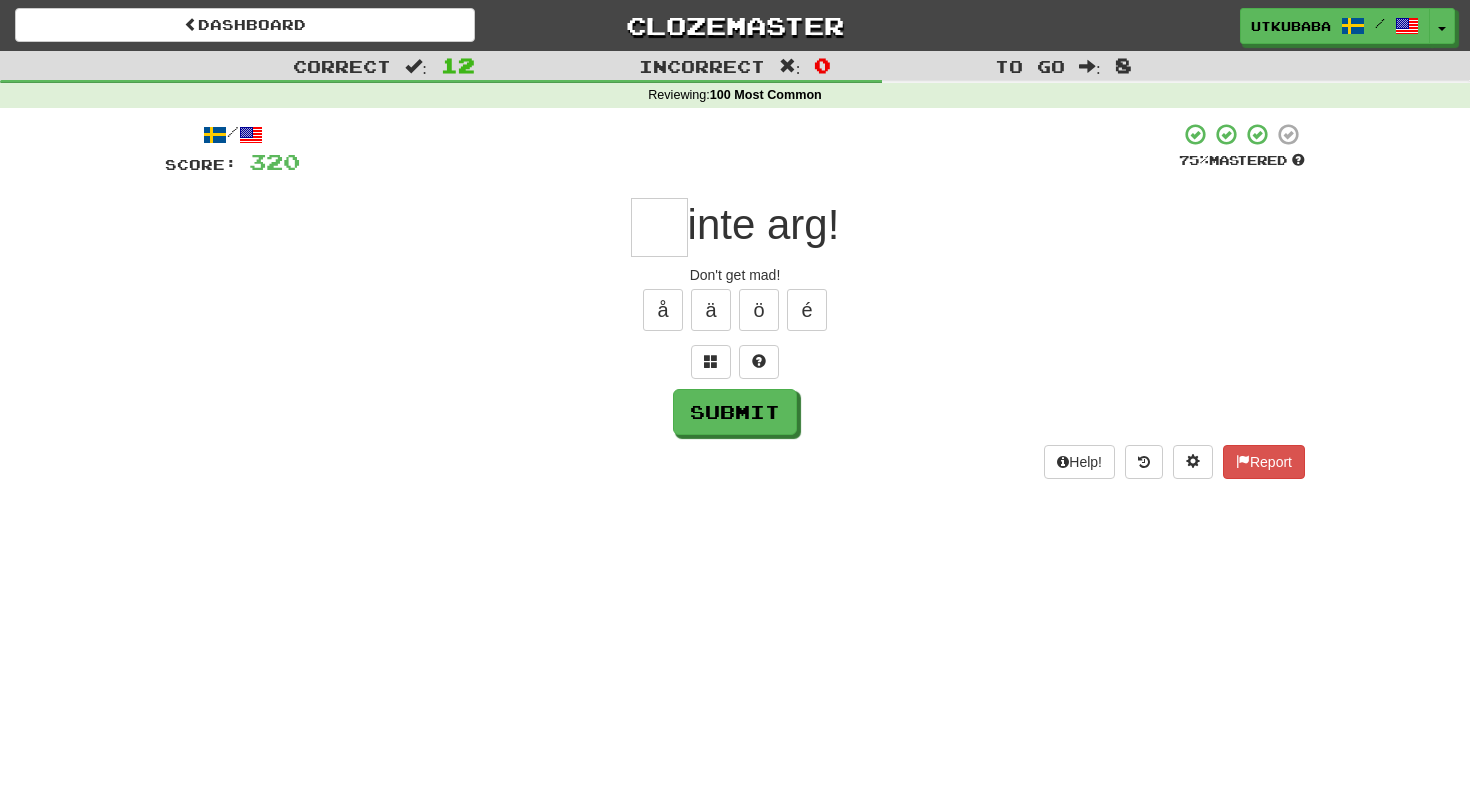 type on "*" 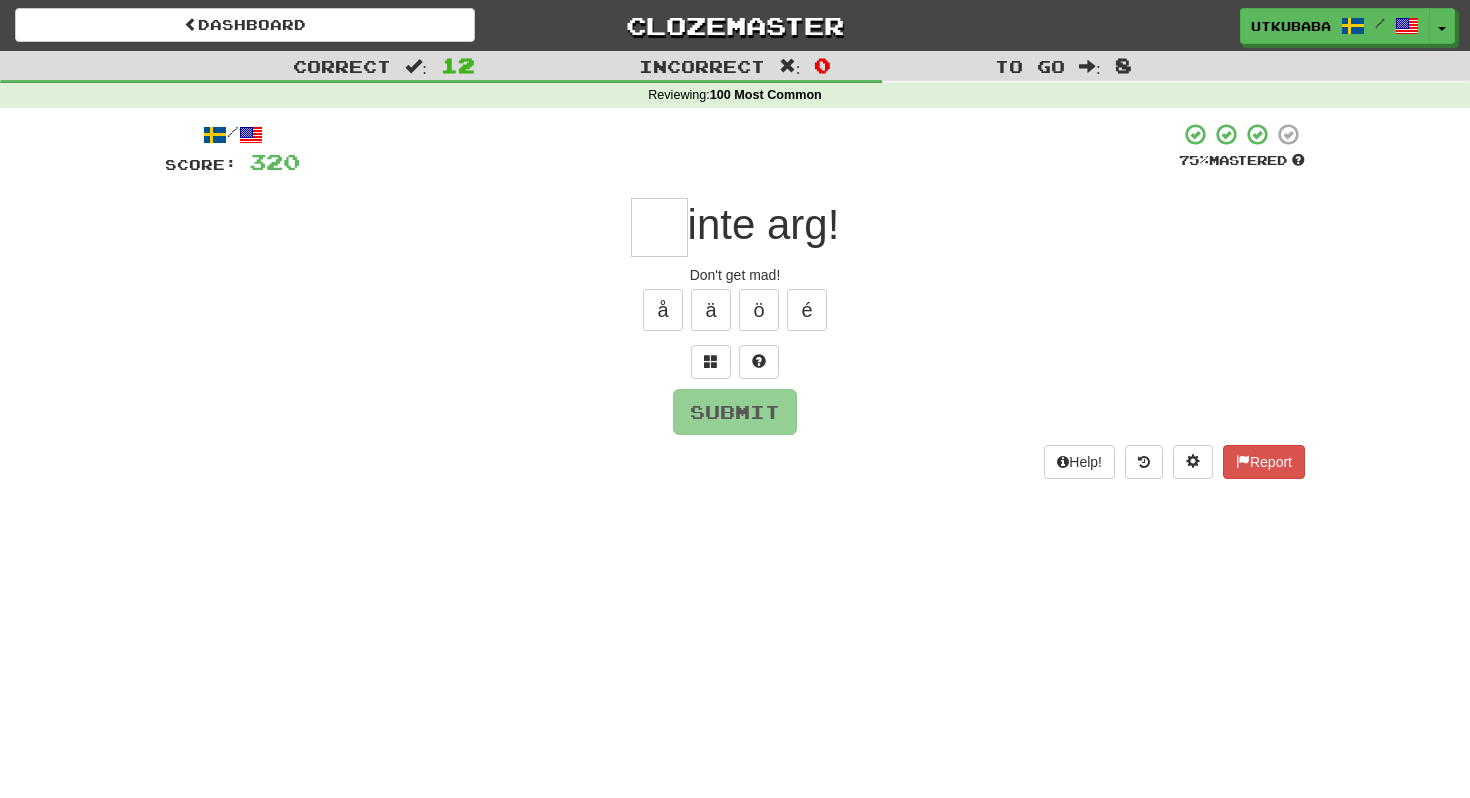 type on "*" 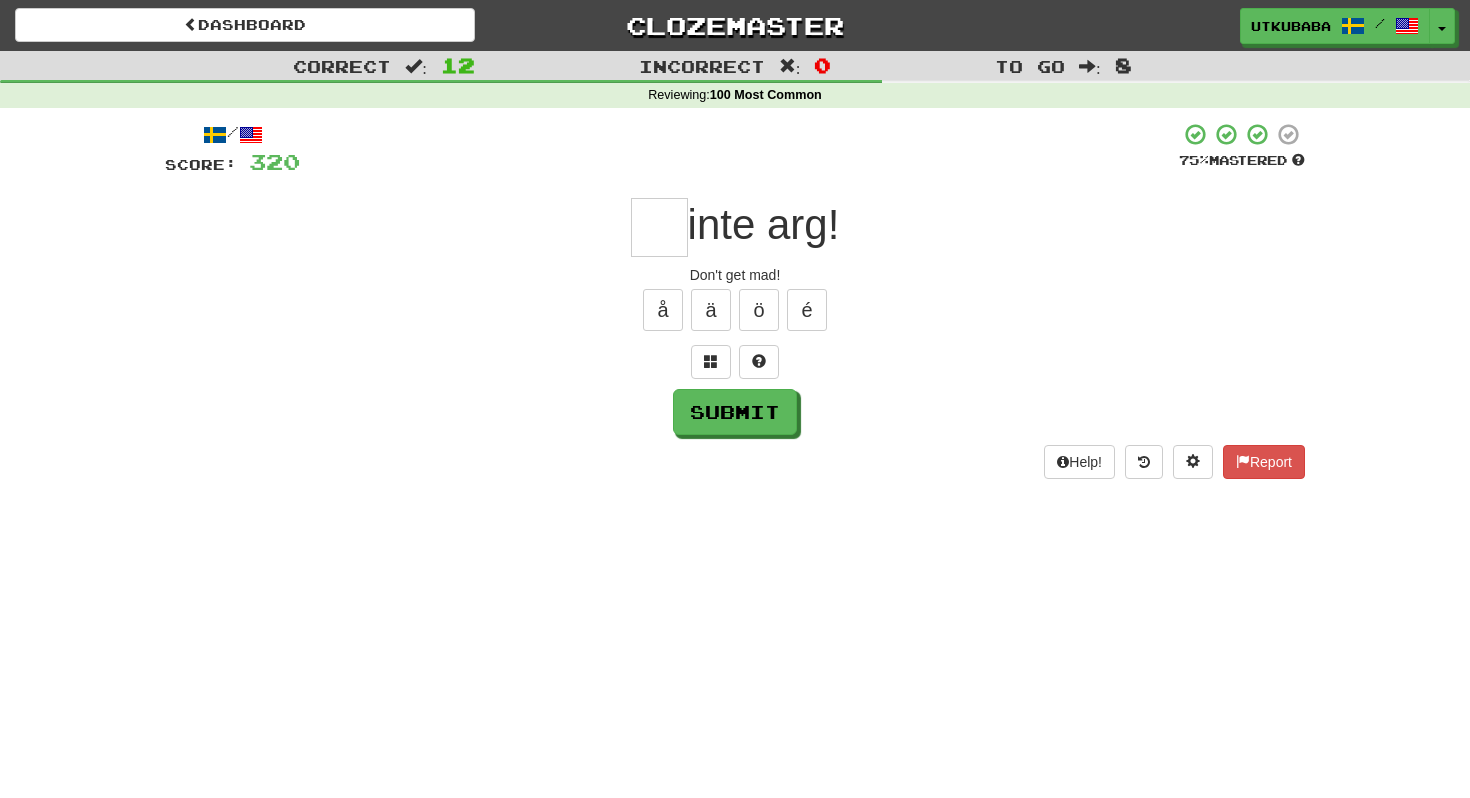 type on "*" 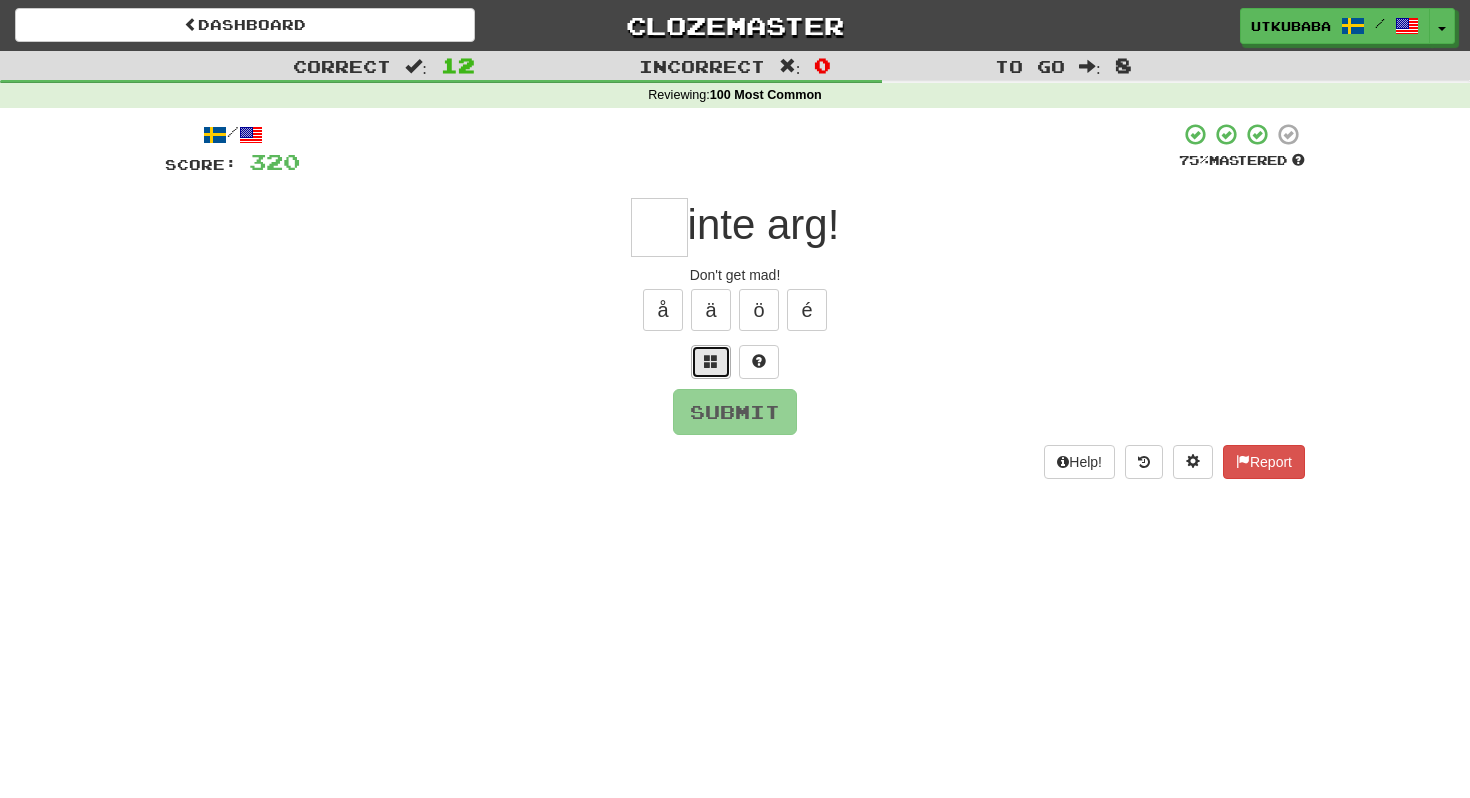 click at bounding box center [711, 362] 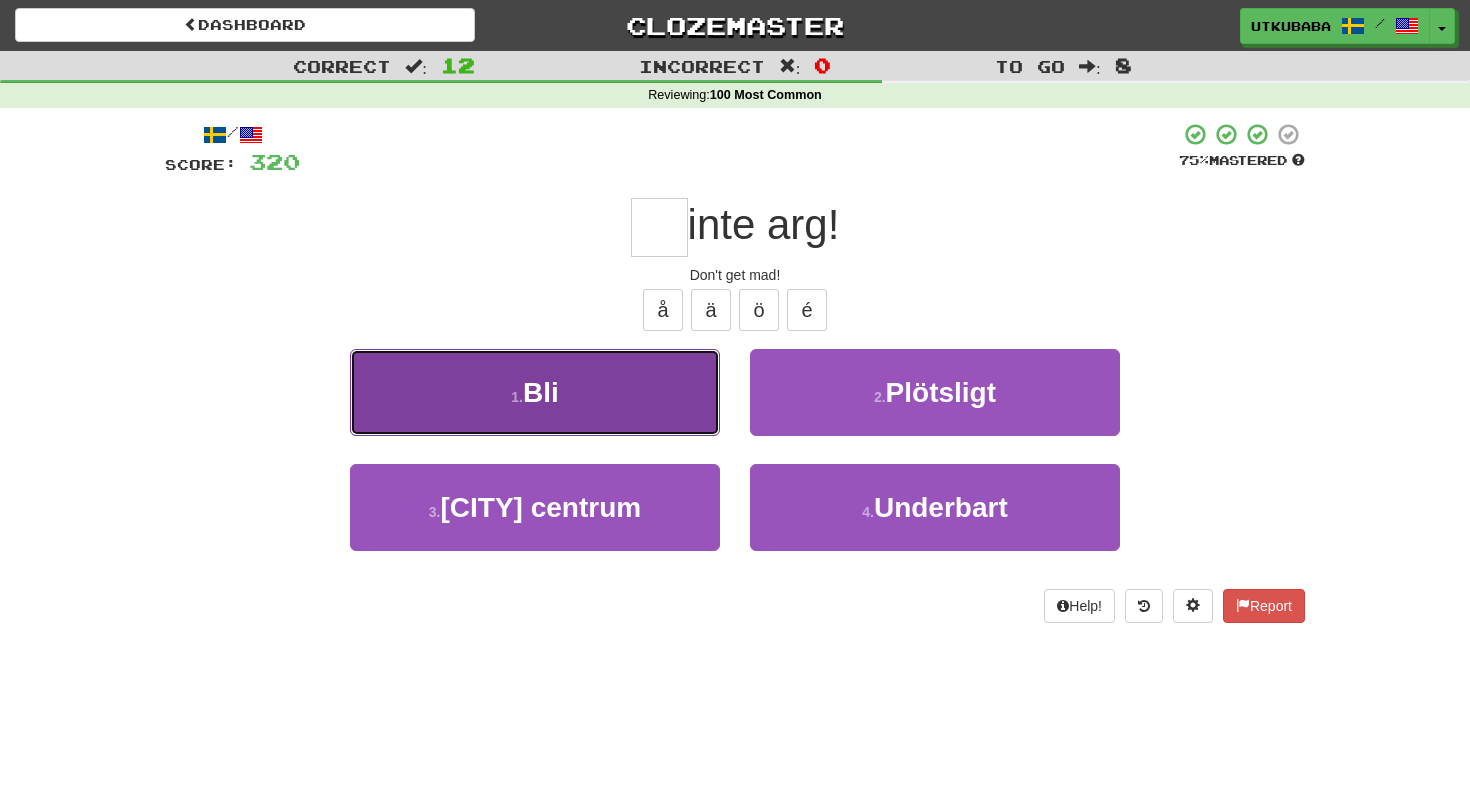 click on "1 .  Bli" at bounding box center (535, 392) 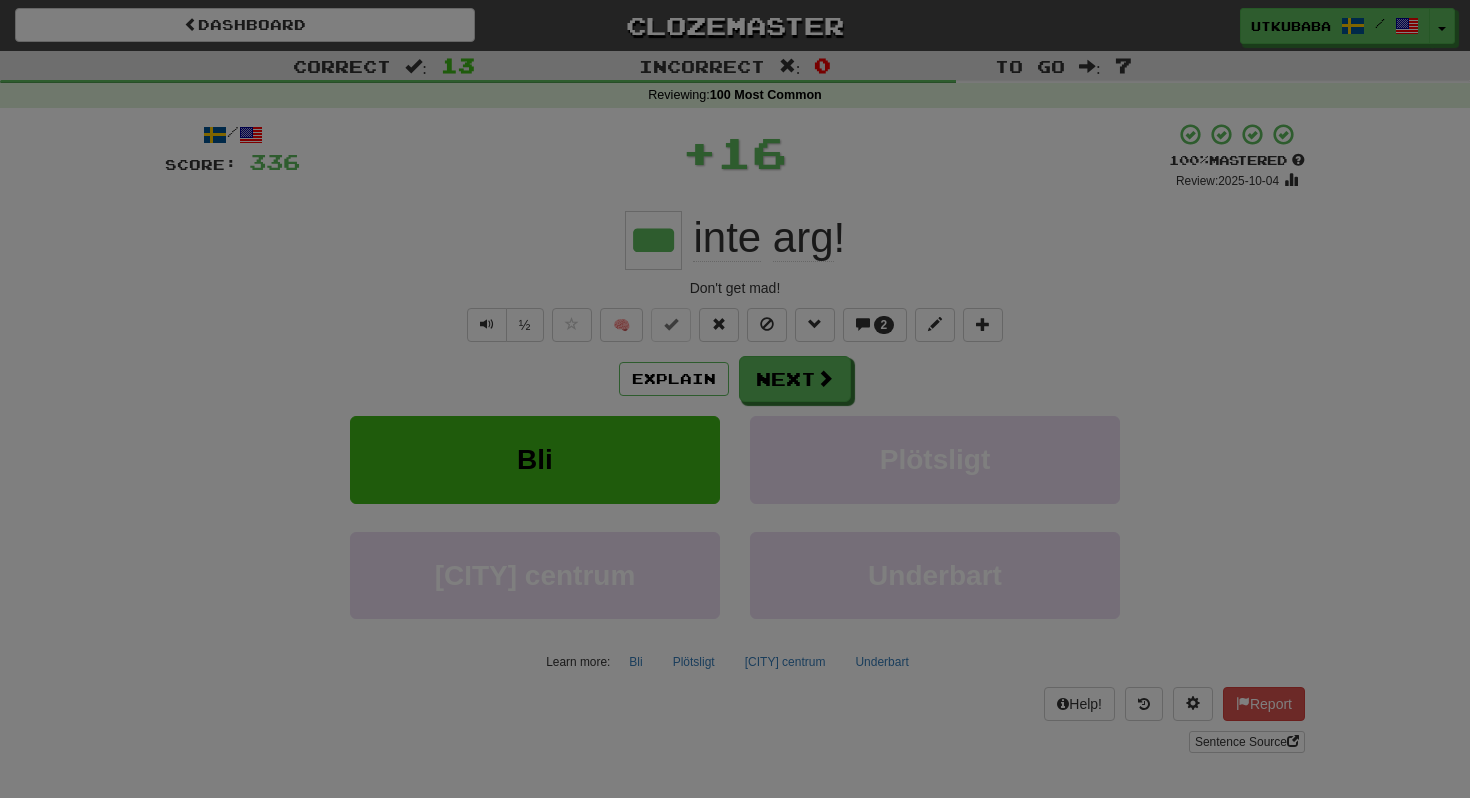 click on "/  Level: 64 +1 Tell the world!  Share Tweet  Post" at bounding box center (0, 0) 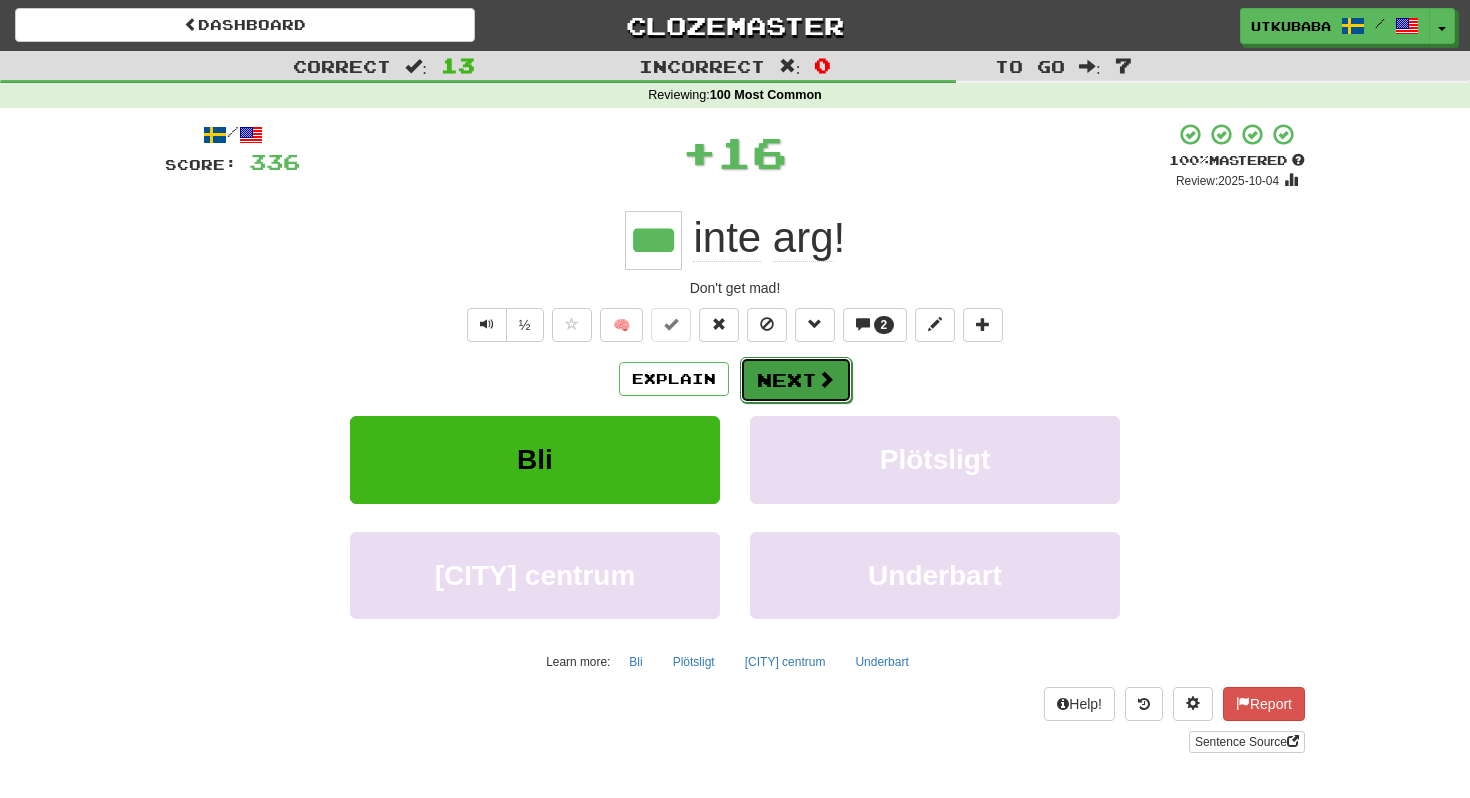 click on "Next" at bounding box center (796, 380) 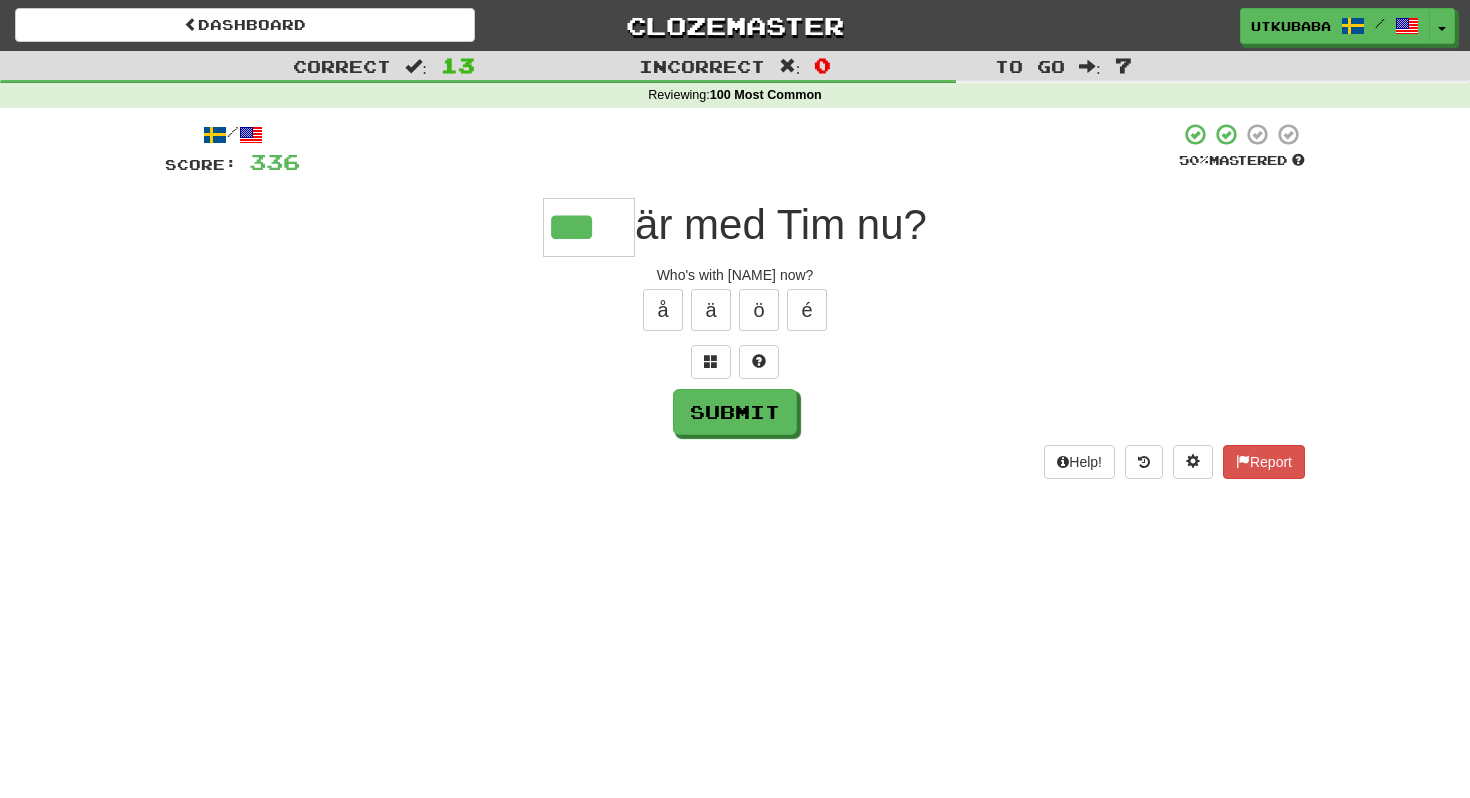 type on "***" 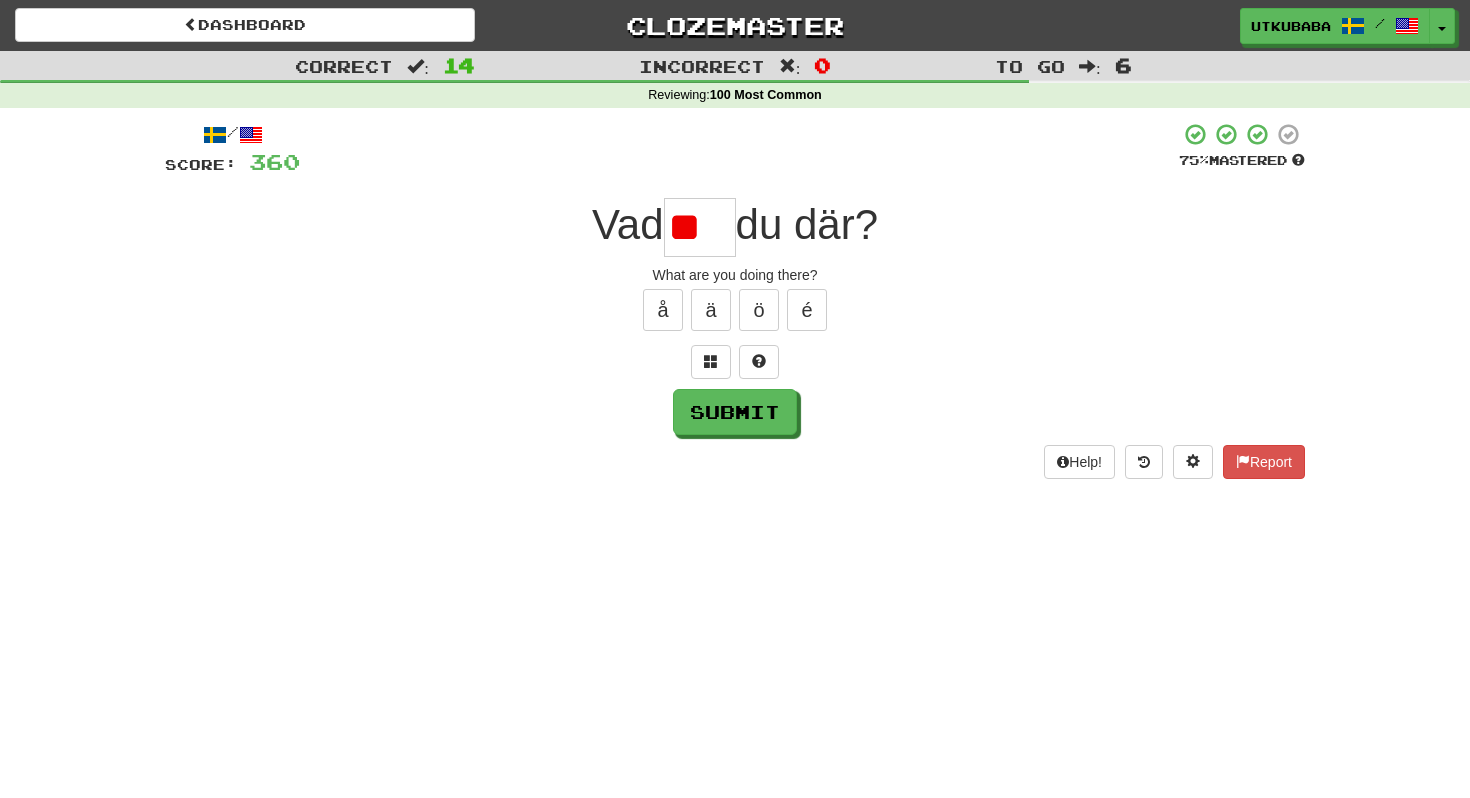type on "*" 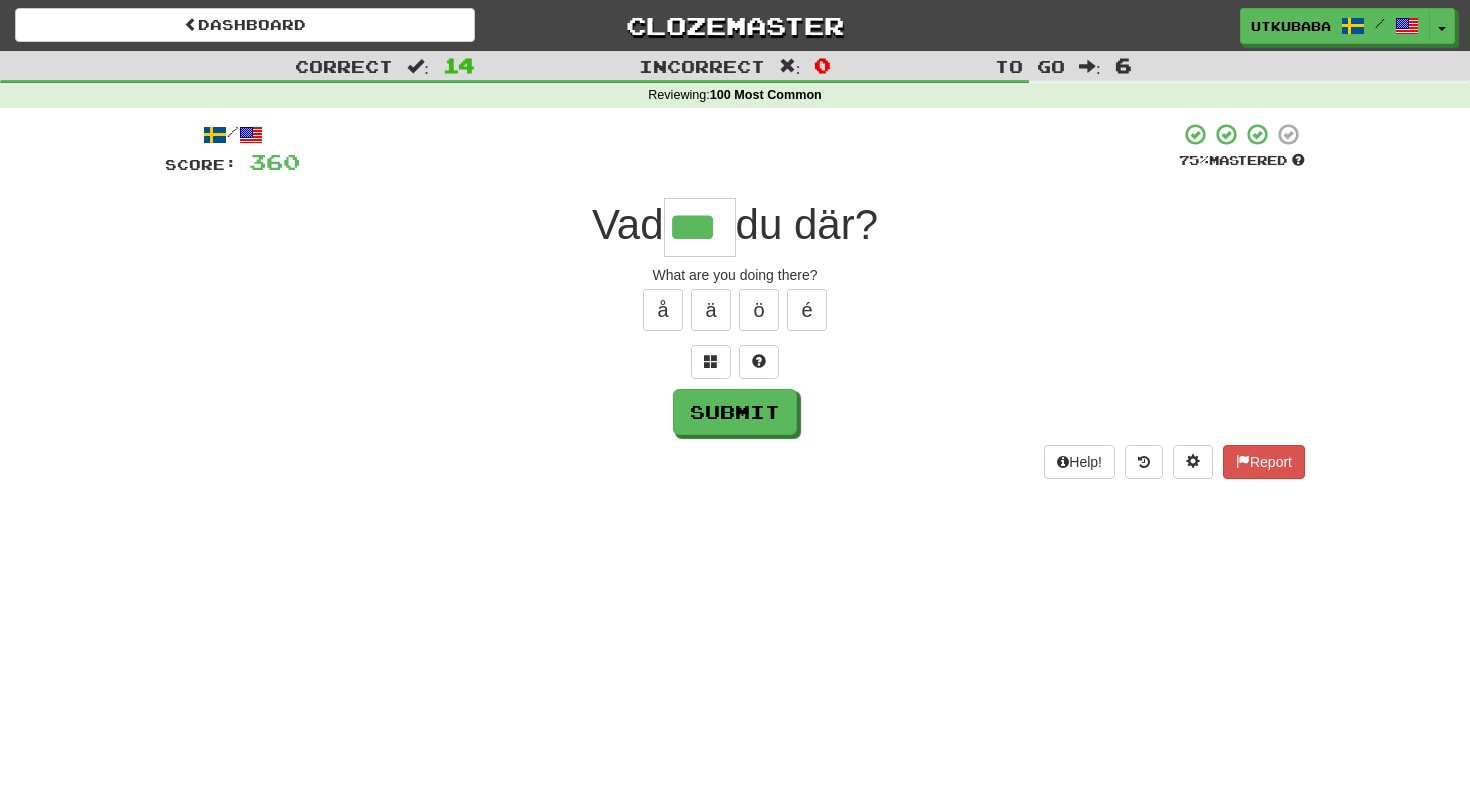 type on "***" 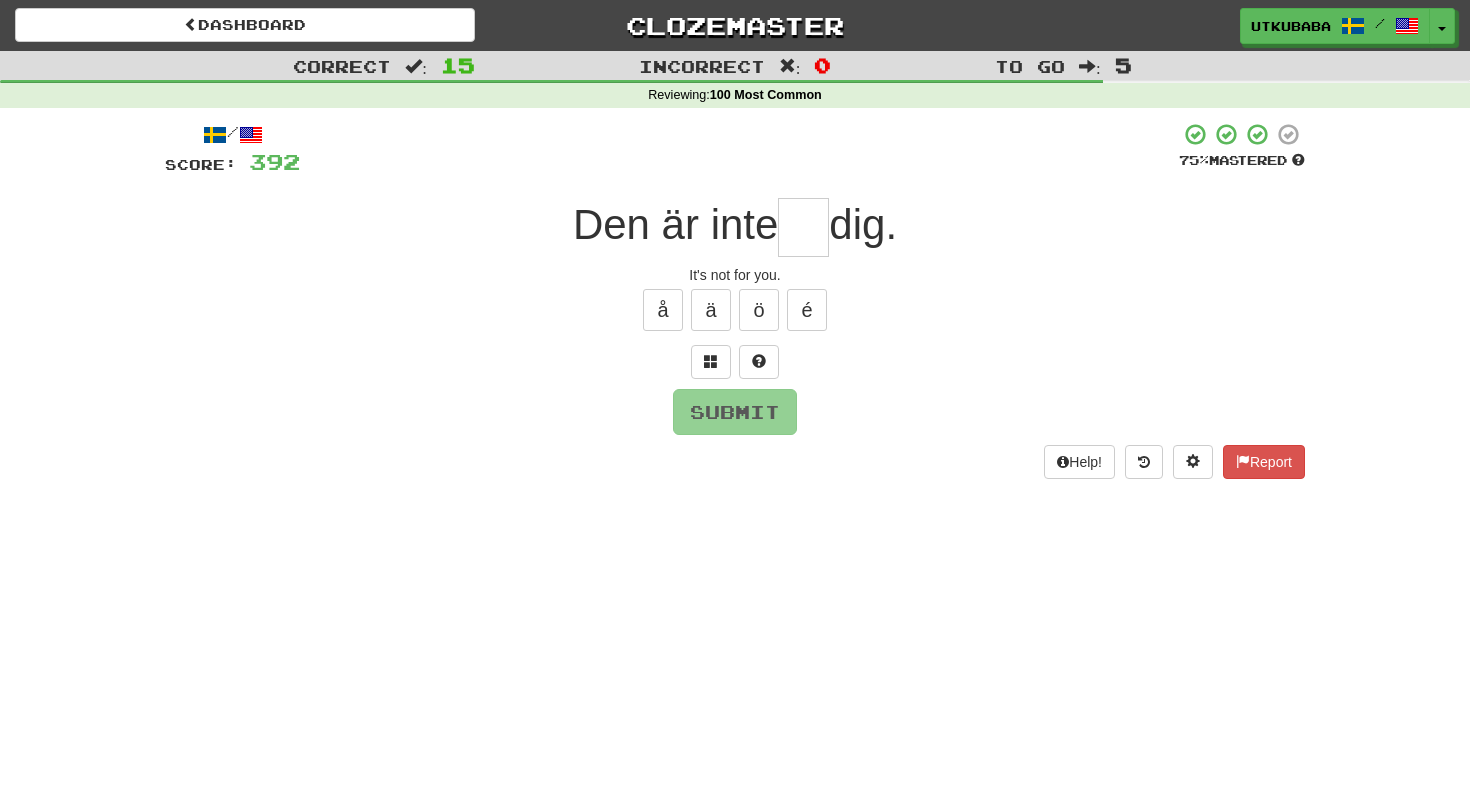 type on "*" 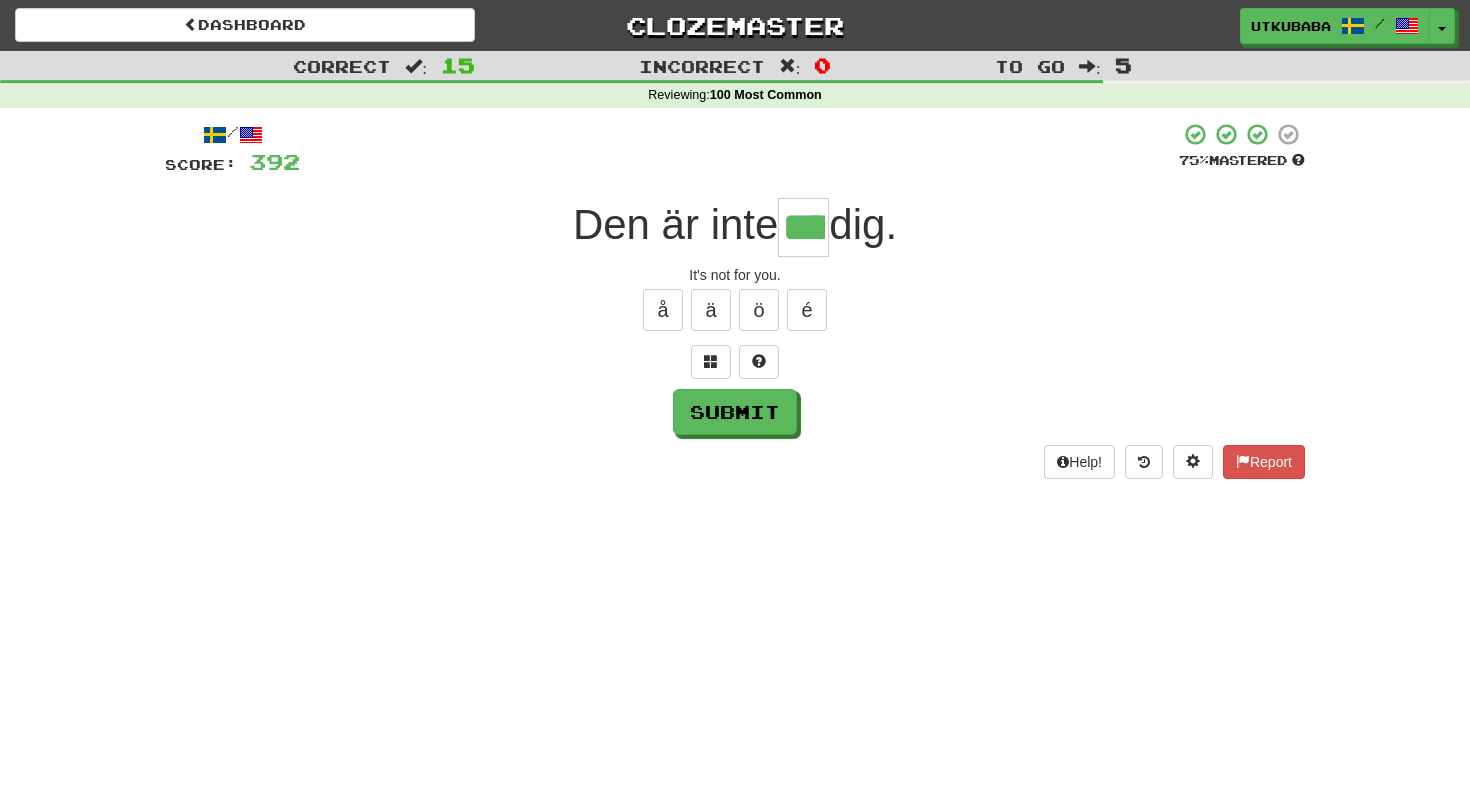 type on "****" 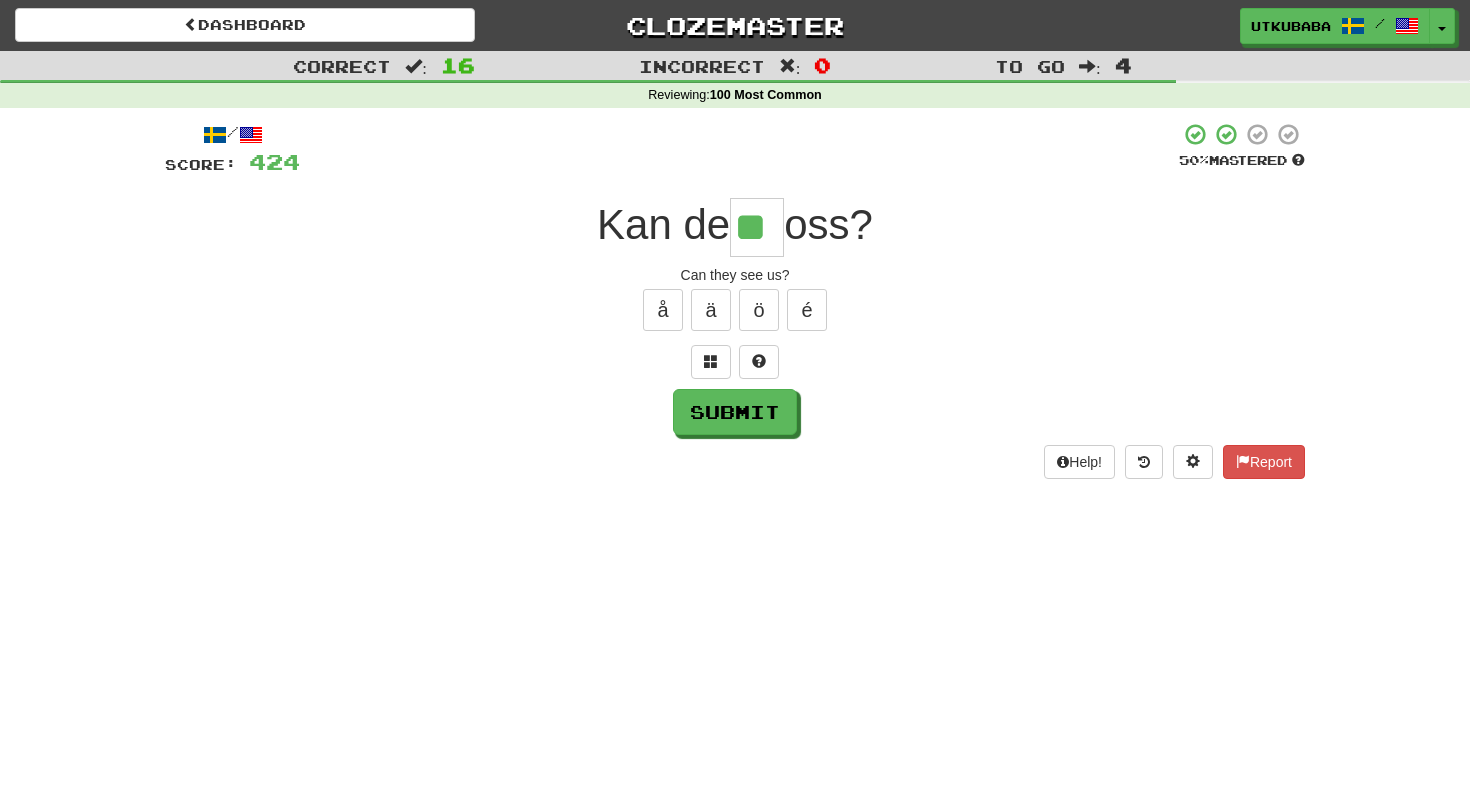 type on "**" 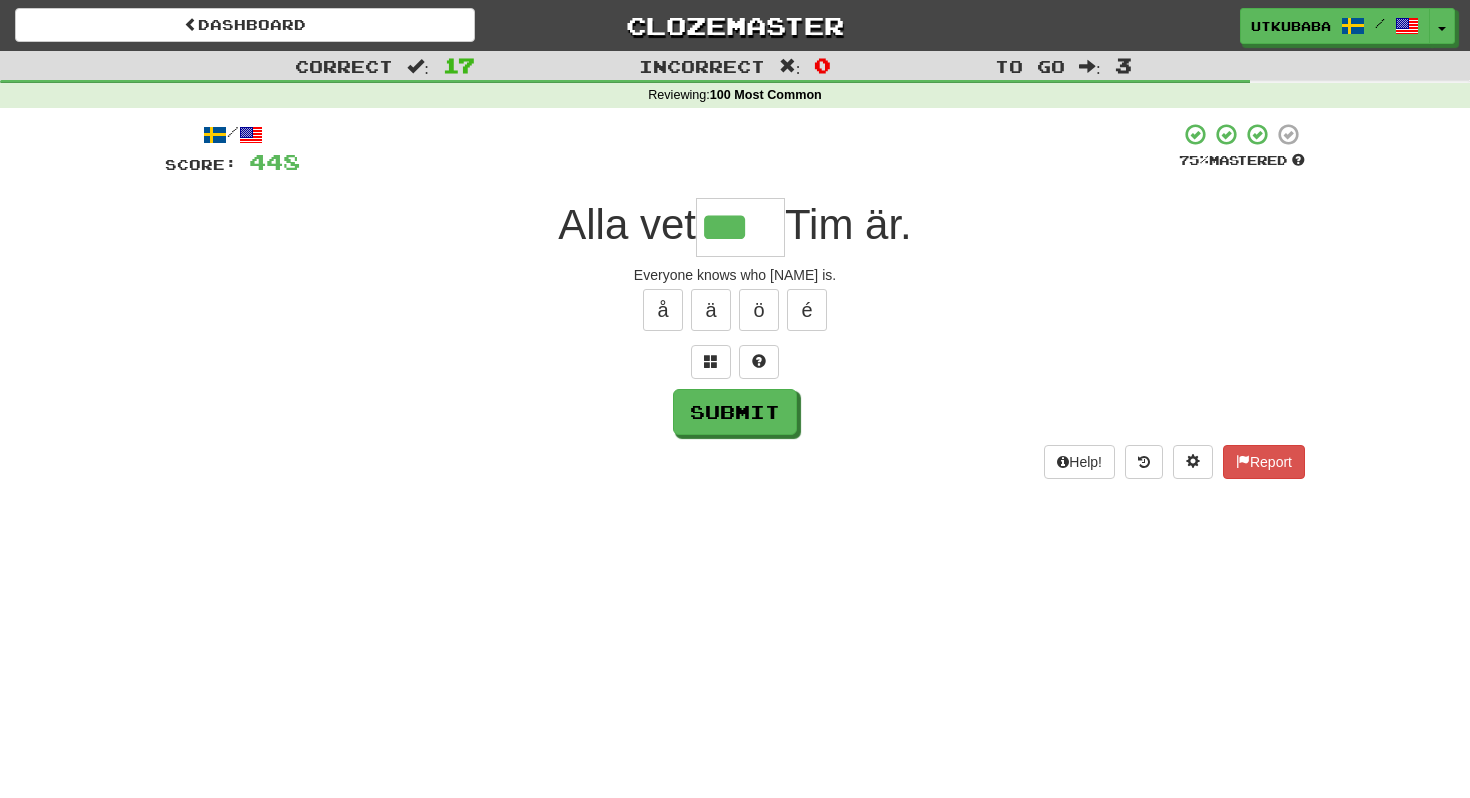 type on "***" 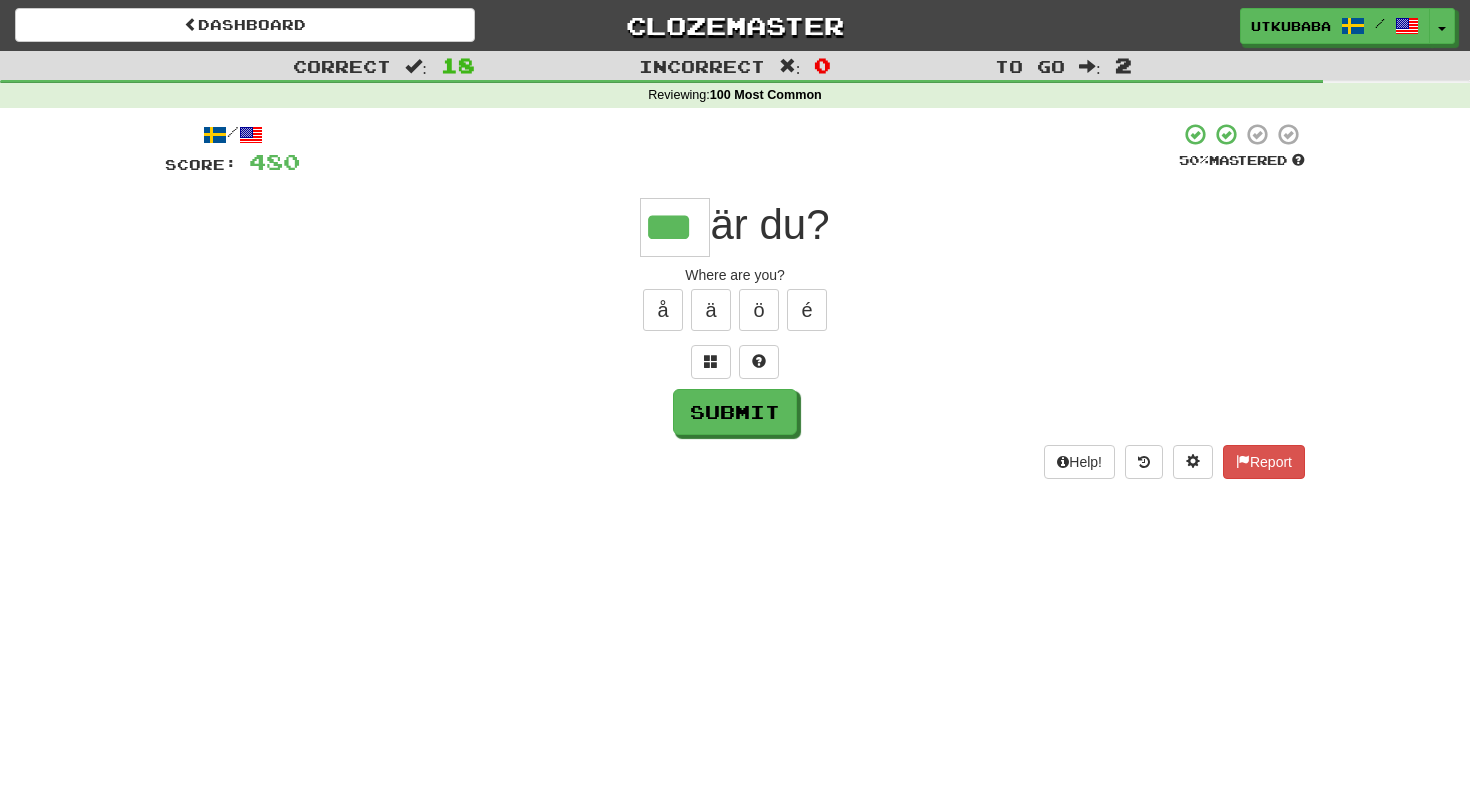 type on "***" 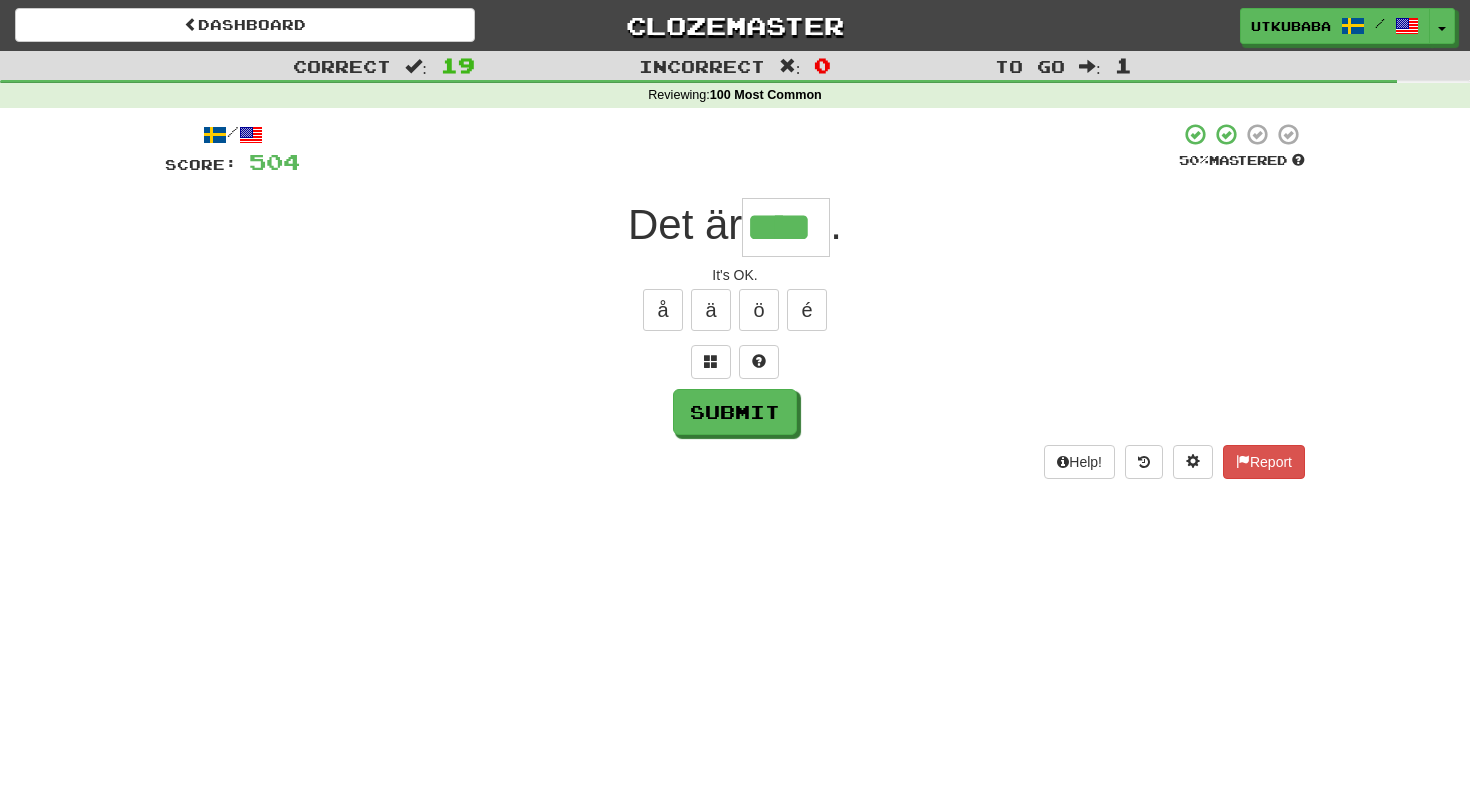 type on "****" 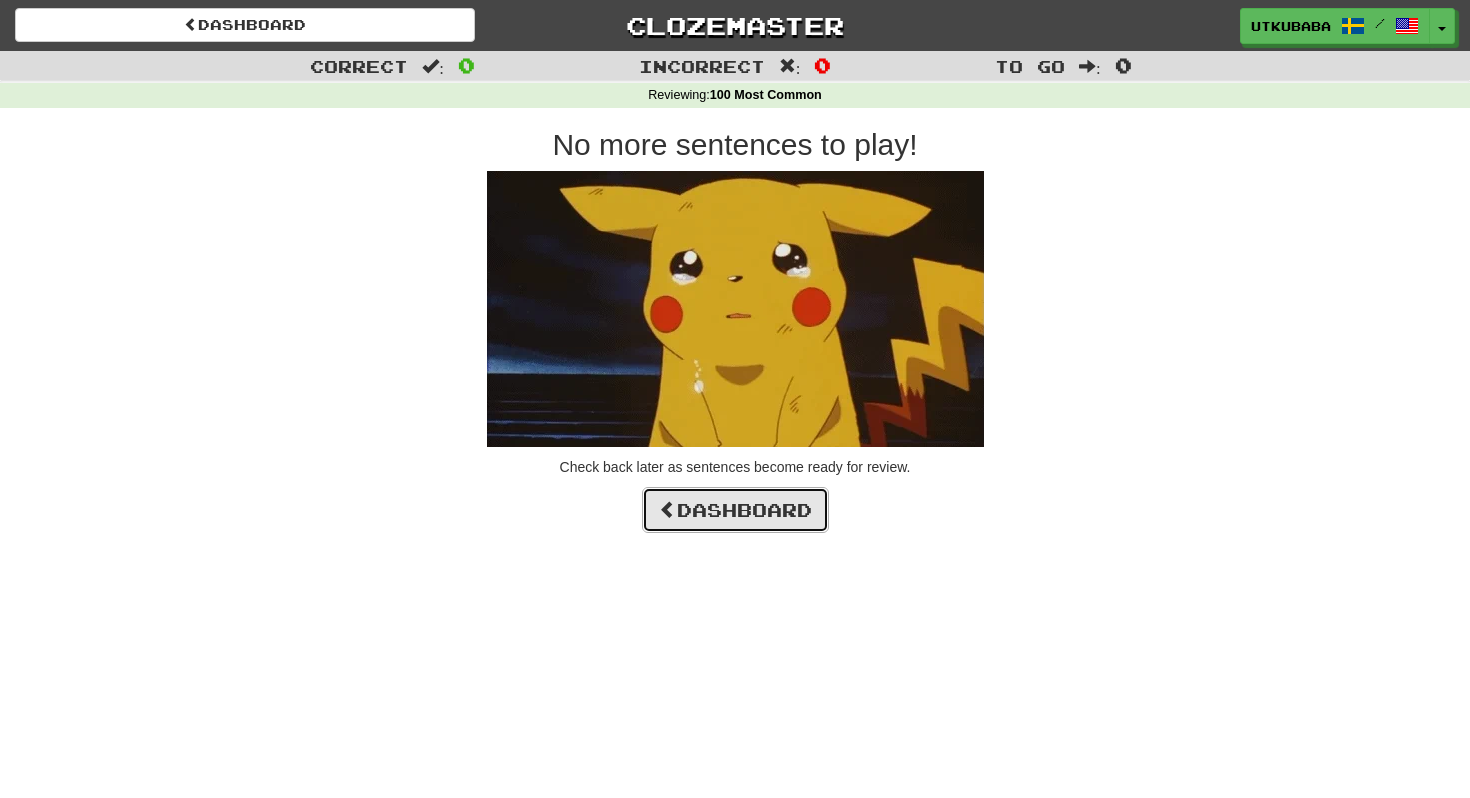 click on "Dashboard" at bounding box center (735, 510) 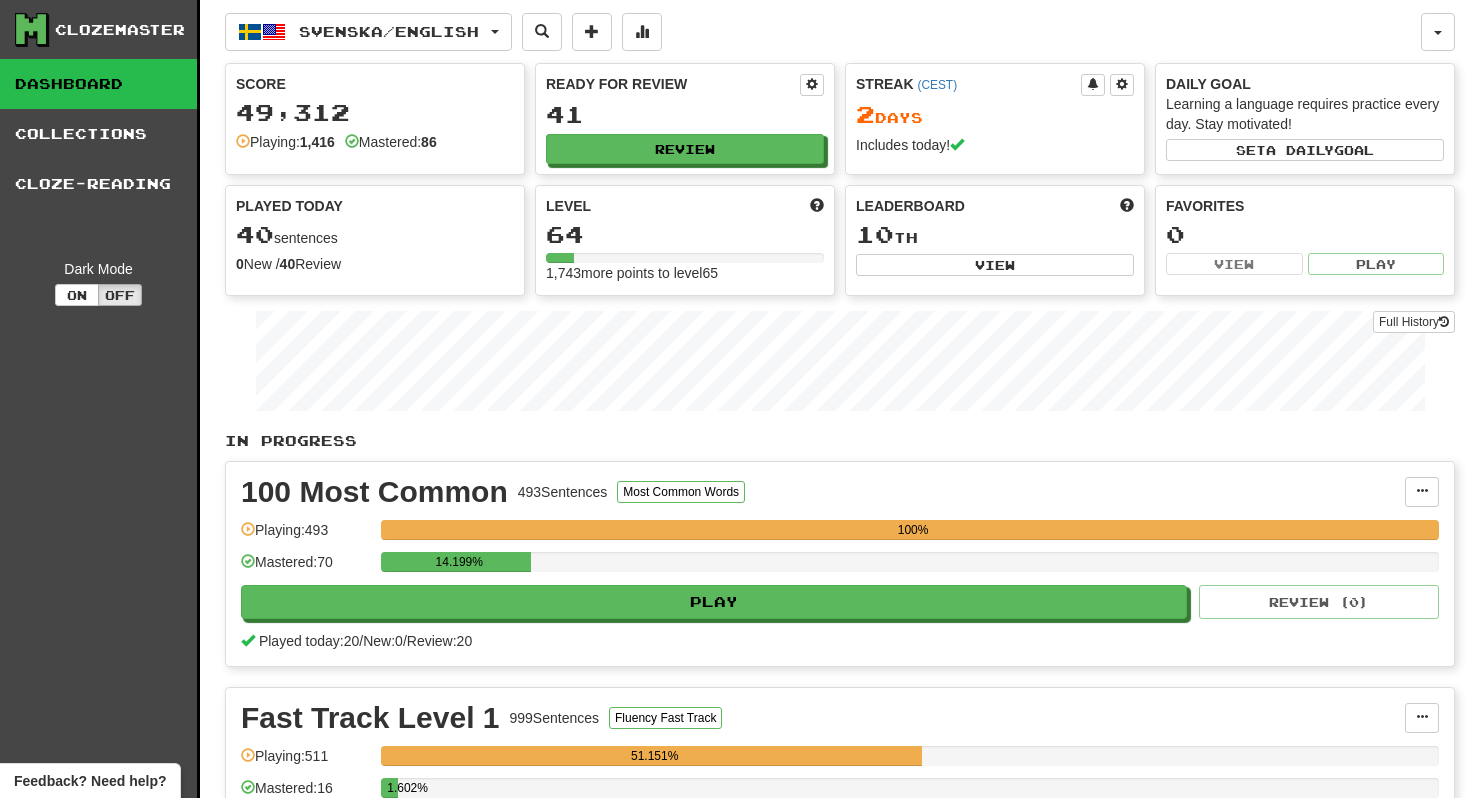 scroll, scrollTop: 0, scrollLeft: 0, axis: both 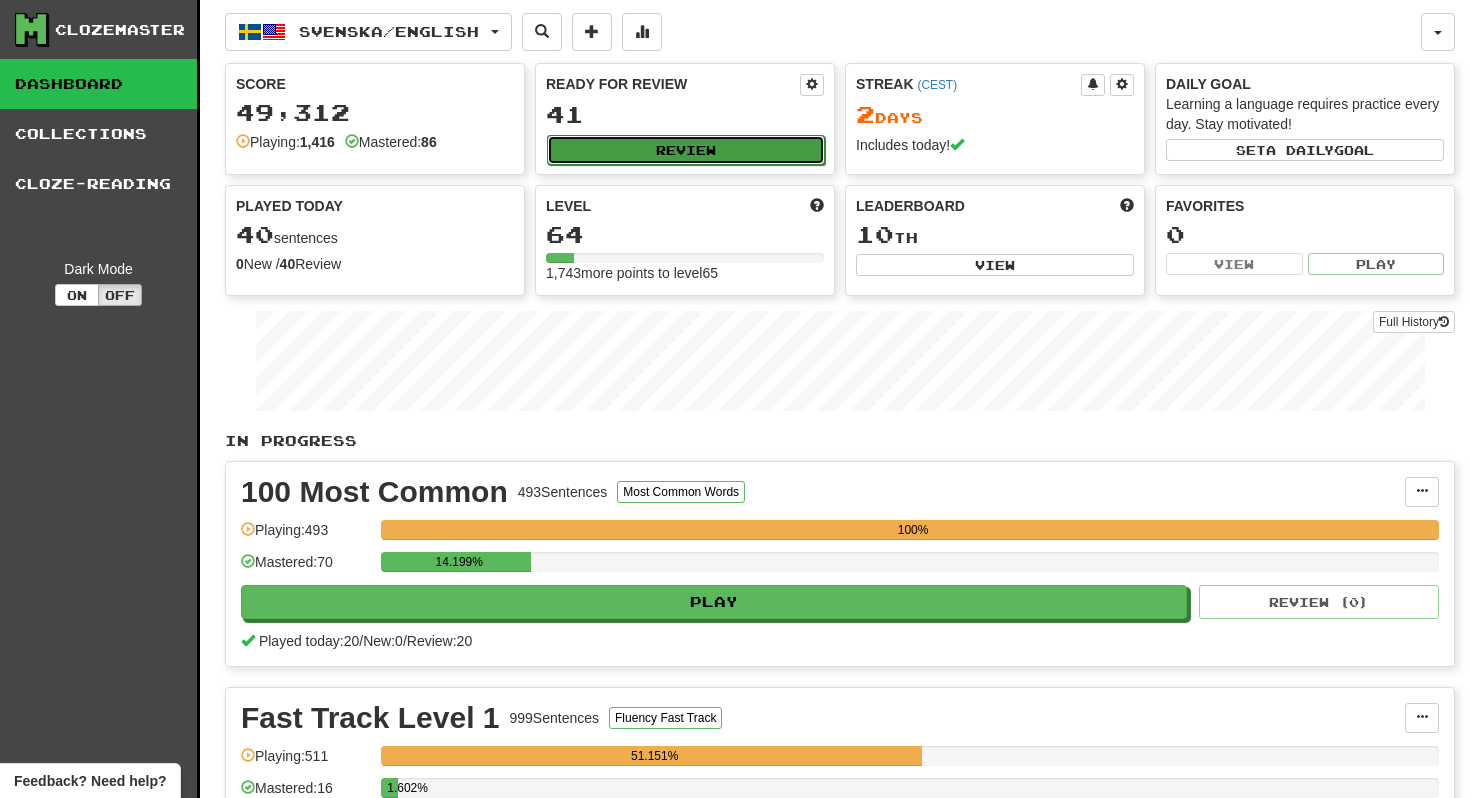 click on "Review" at bounding box center (686, 150) 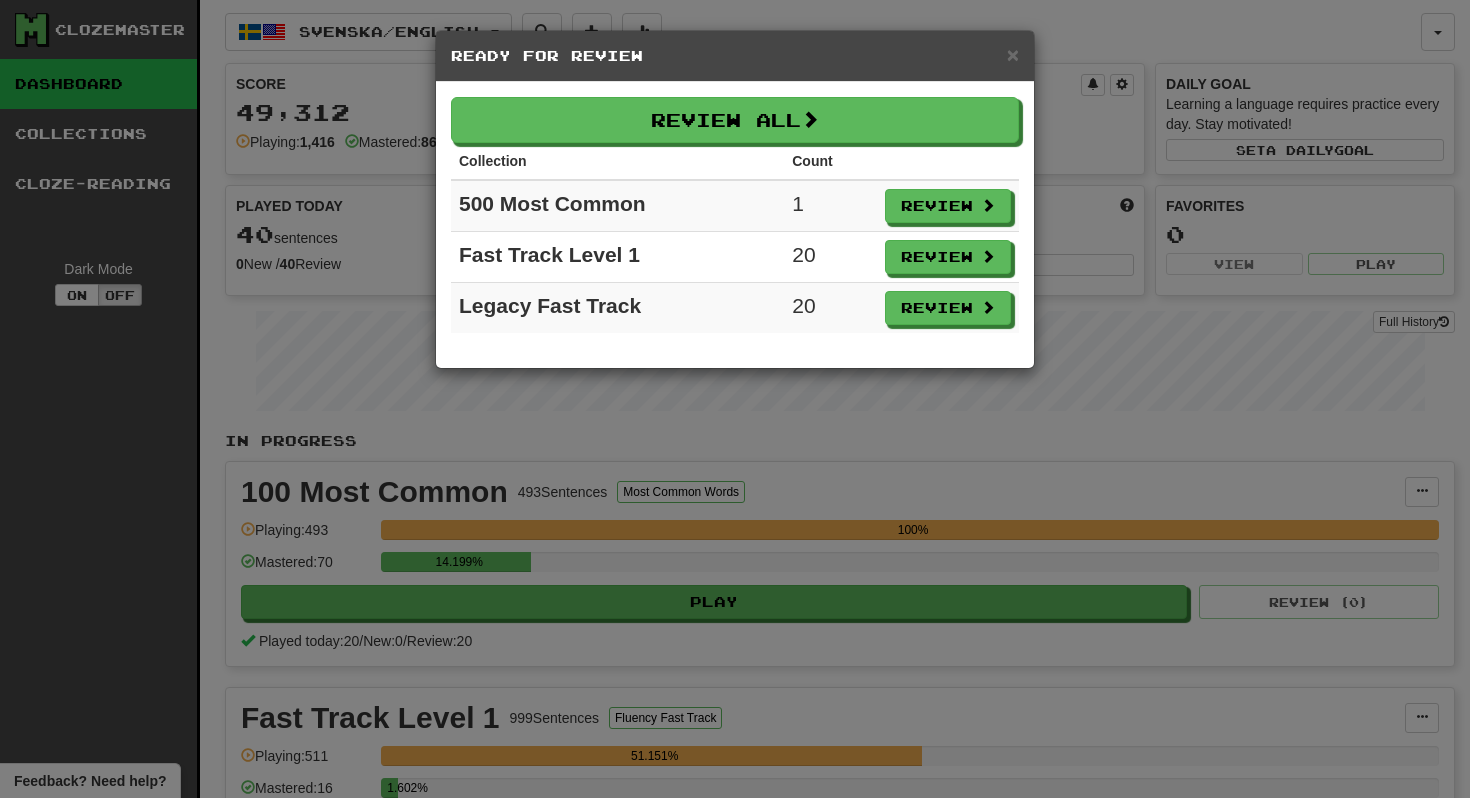 click on "× Ready for Review Review All  Collection Count 500 Most Common 1 Review Fast Track Level 1 20 Review Legacy Fast Track 20 Review" at bounding box center [735, 399] 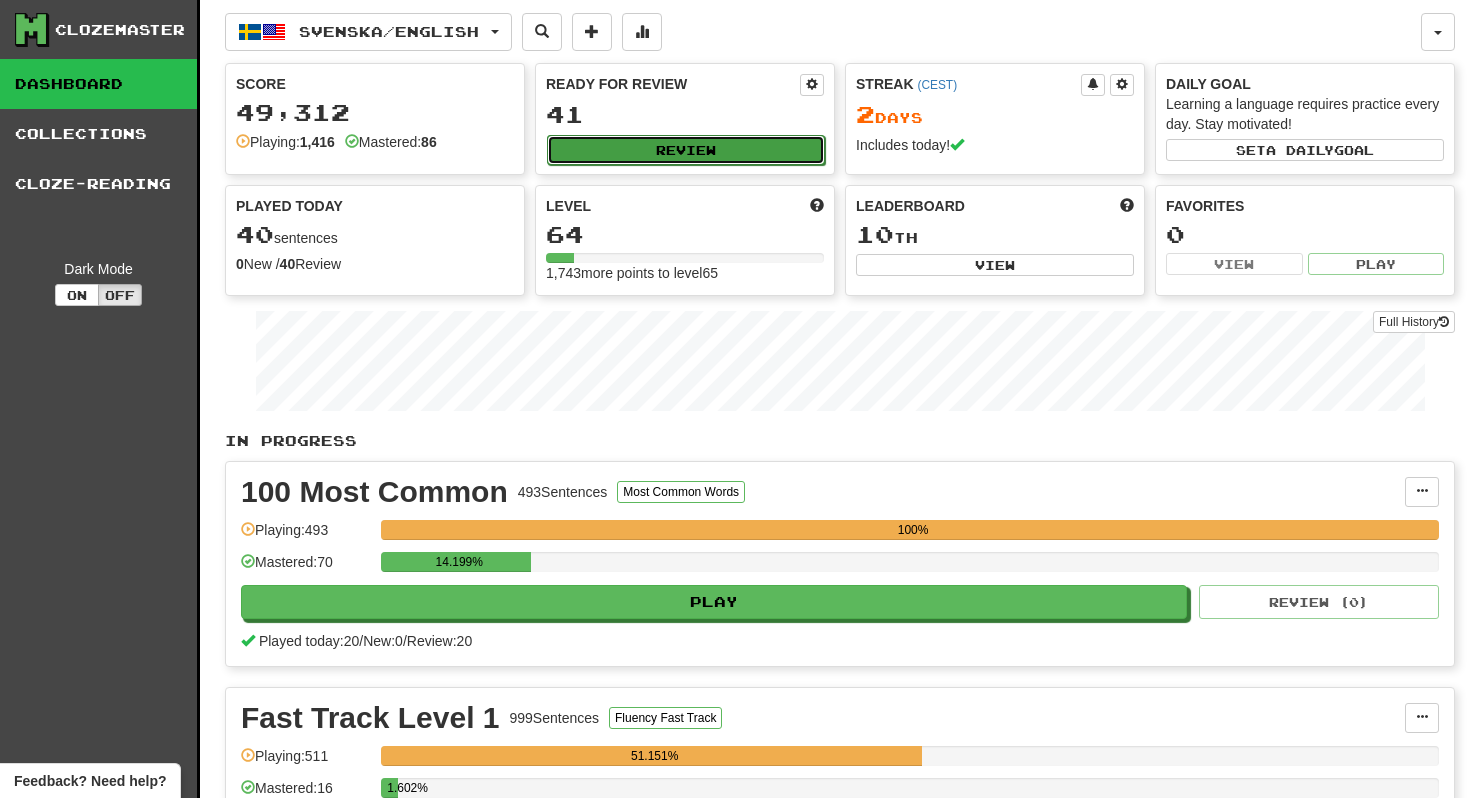 click on "Review" at bounding box center (686, 150) 